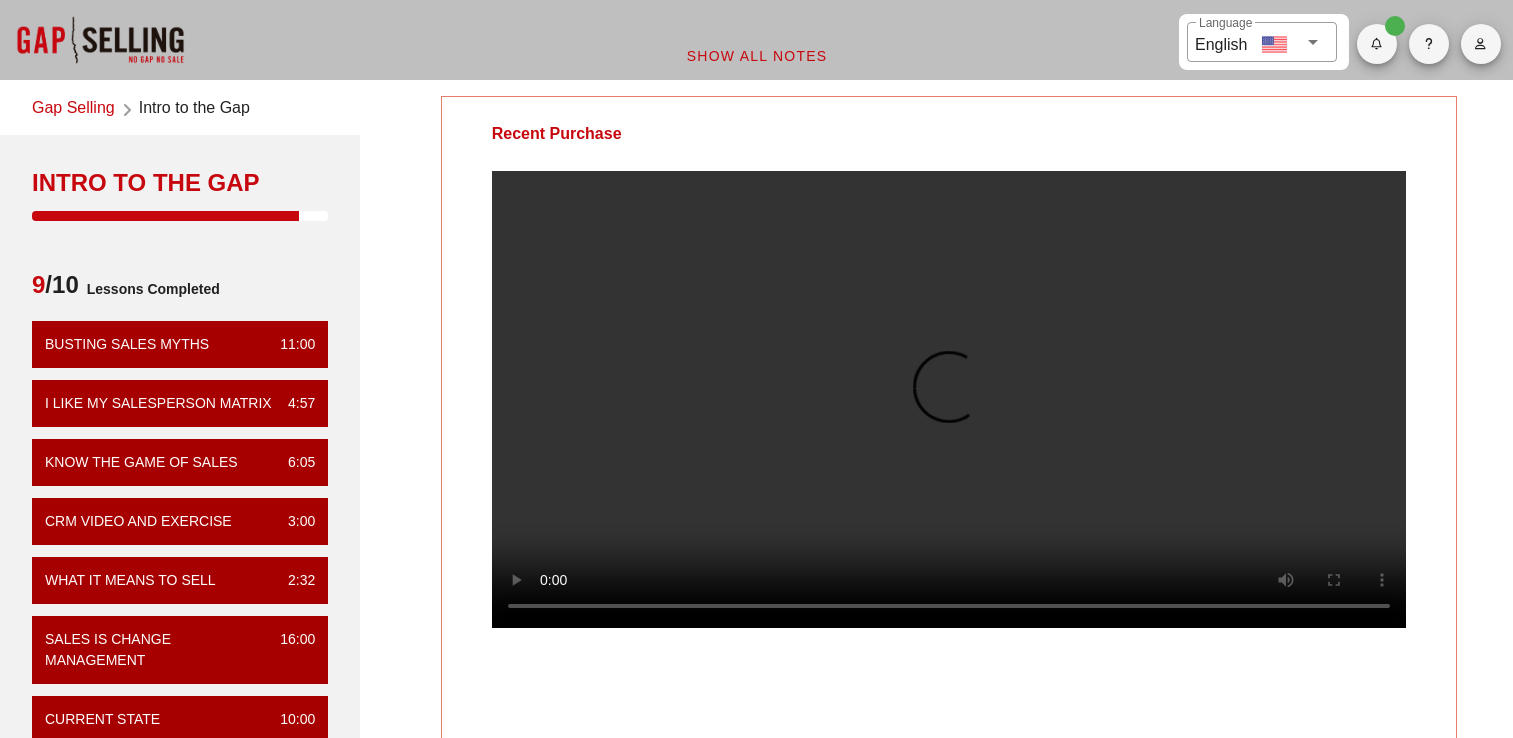 scroll, scrollTop: 165, scrollLeft: 0, axis: vertical 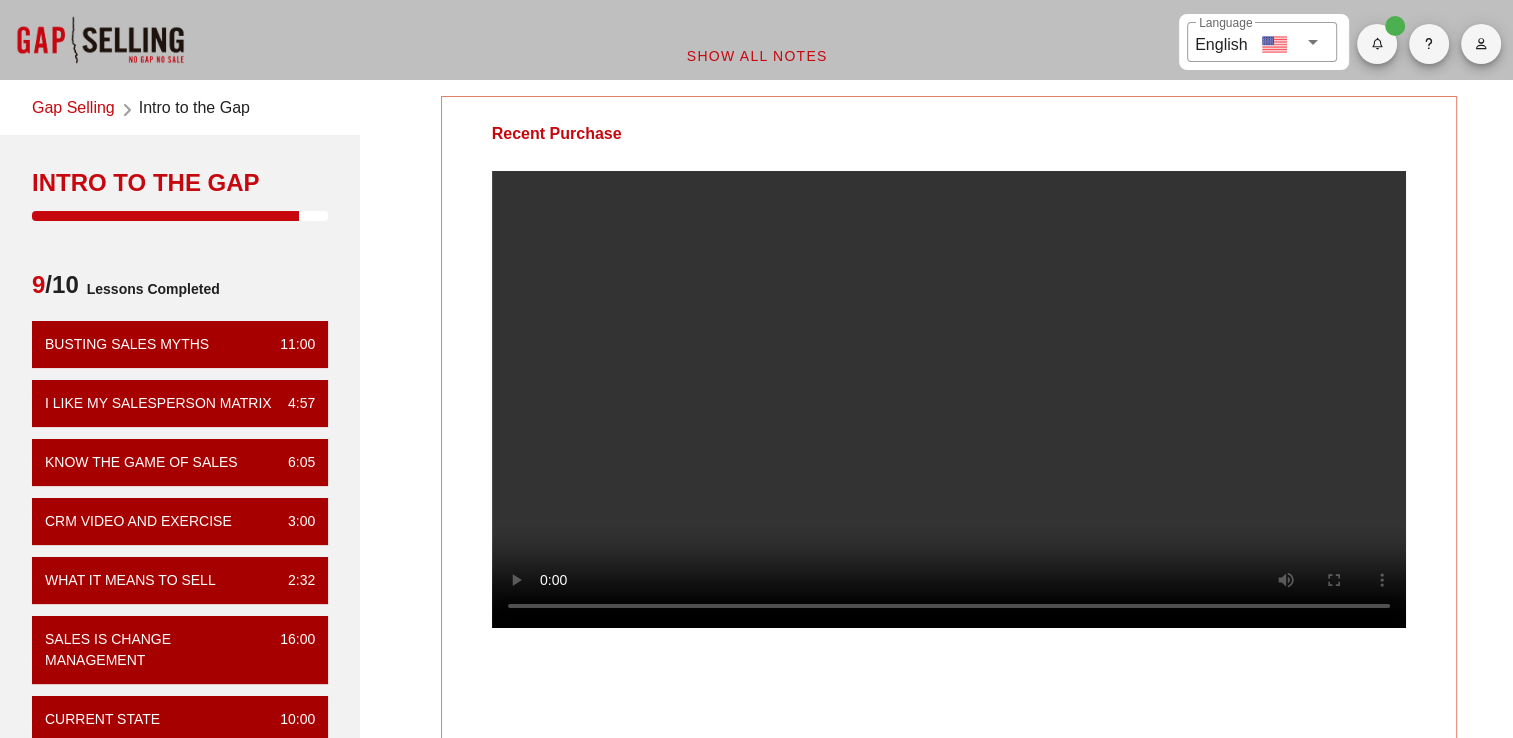 click on "Gap Selling" at bounding box center [73, 109] 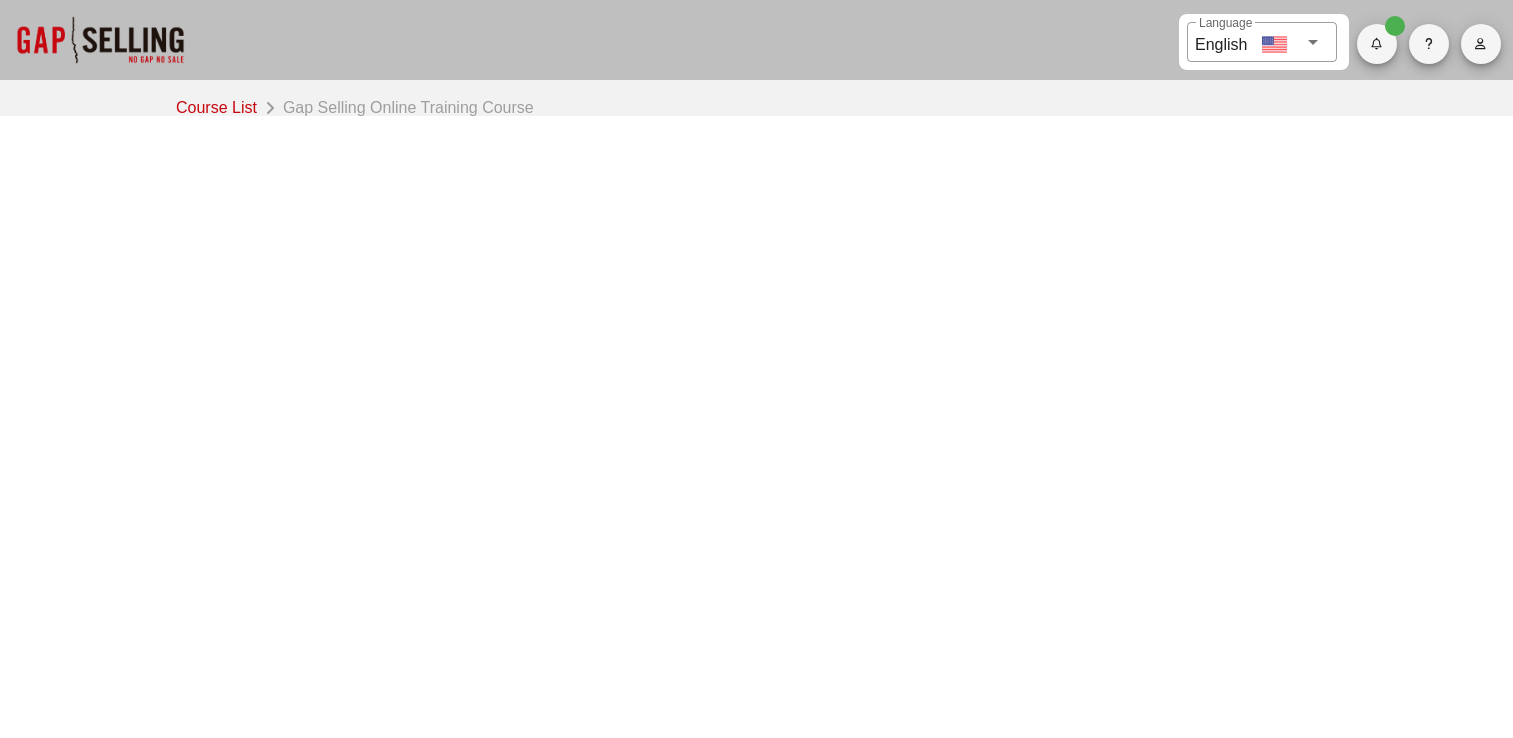 scroll, scrollTop: 0, scrollLeft: 0, axis: both 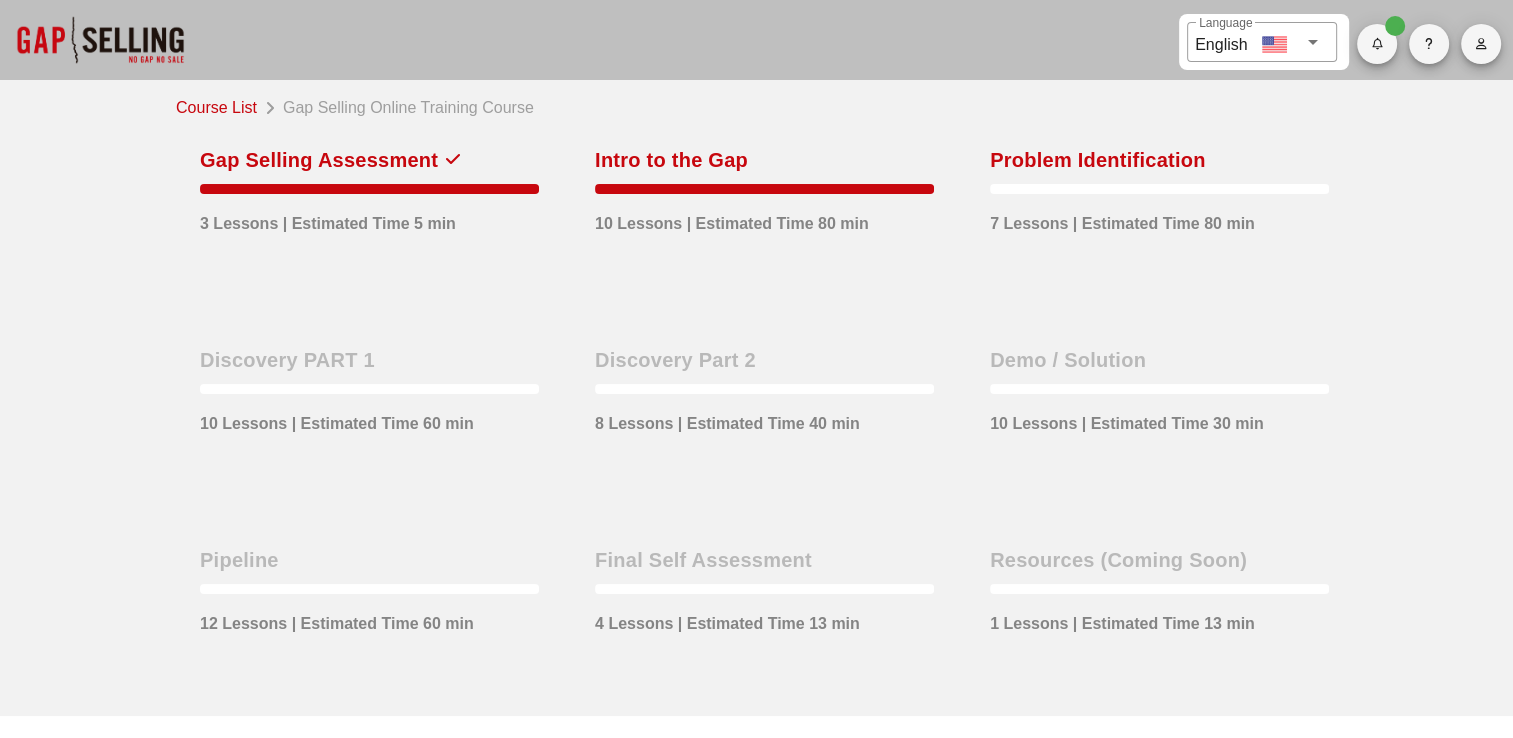click on "Problem Identification" at bounding box center [1098, 160] 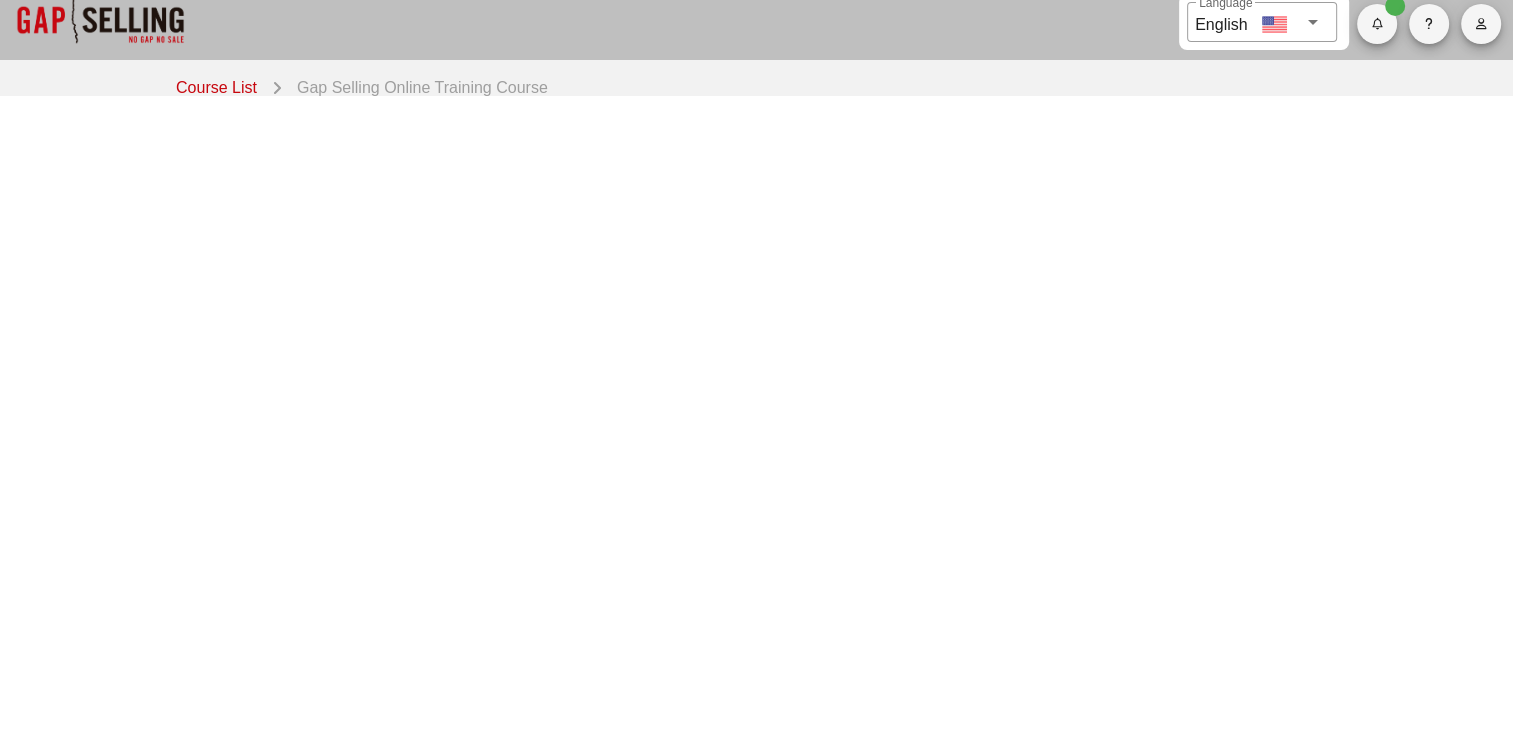 scroll, scrollTop: 21, scrollLeft: 0, axis: vertical 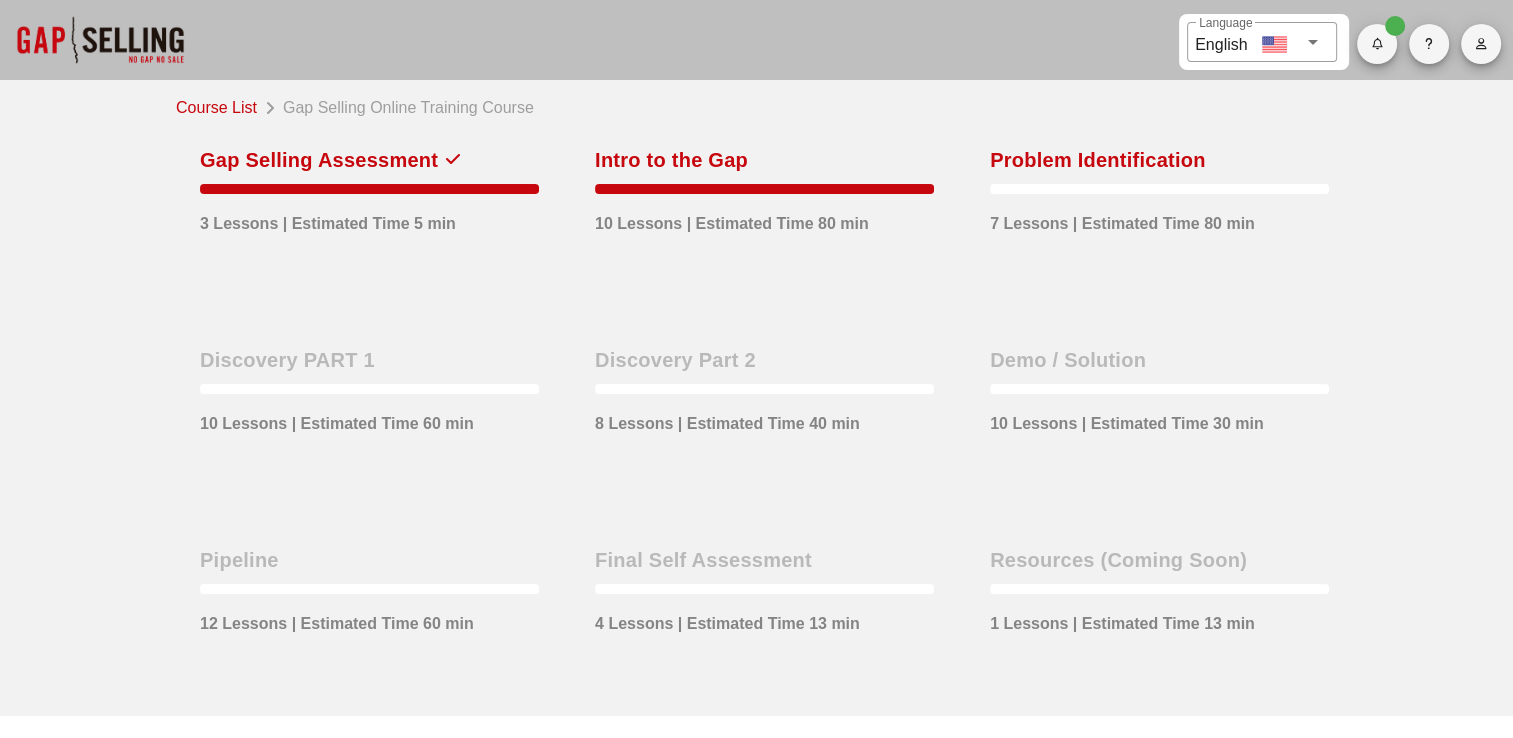 click on "Demo / Solution" at bounding box center (1068, 360) 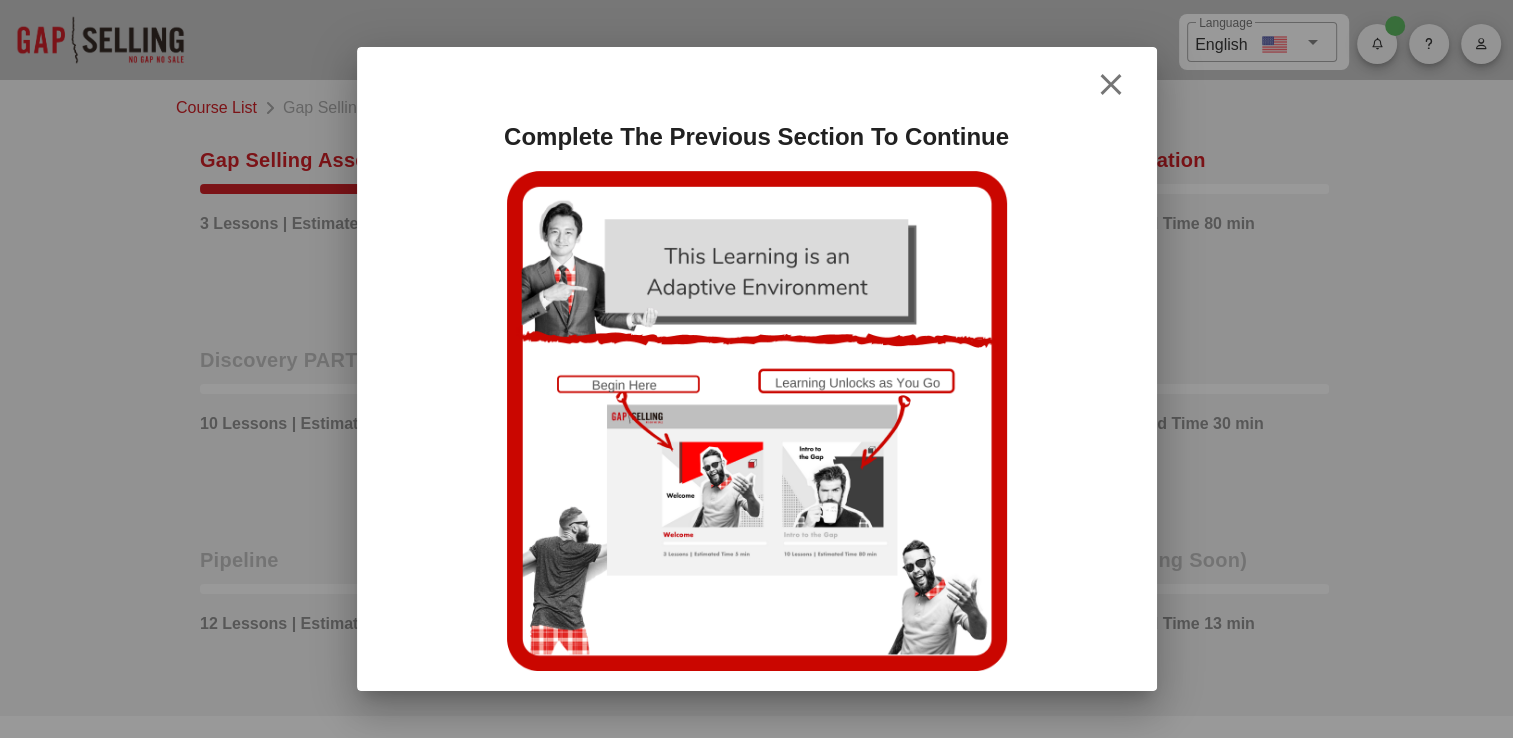 click at bounding box center [1111, 85] 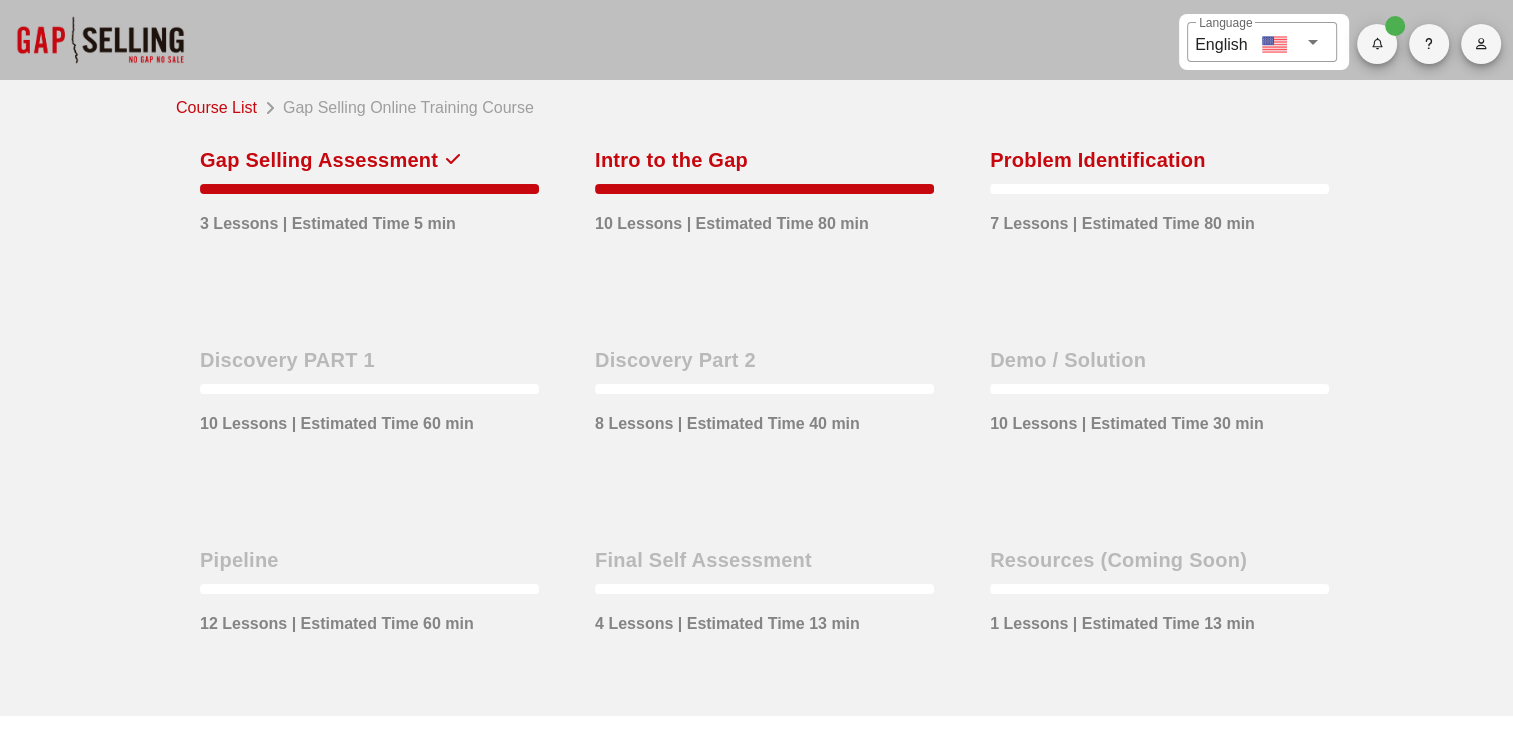 click on "Problem Identification" at bounding box center (1098, 160) 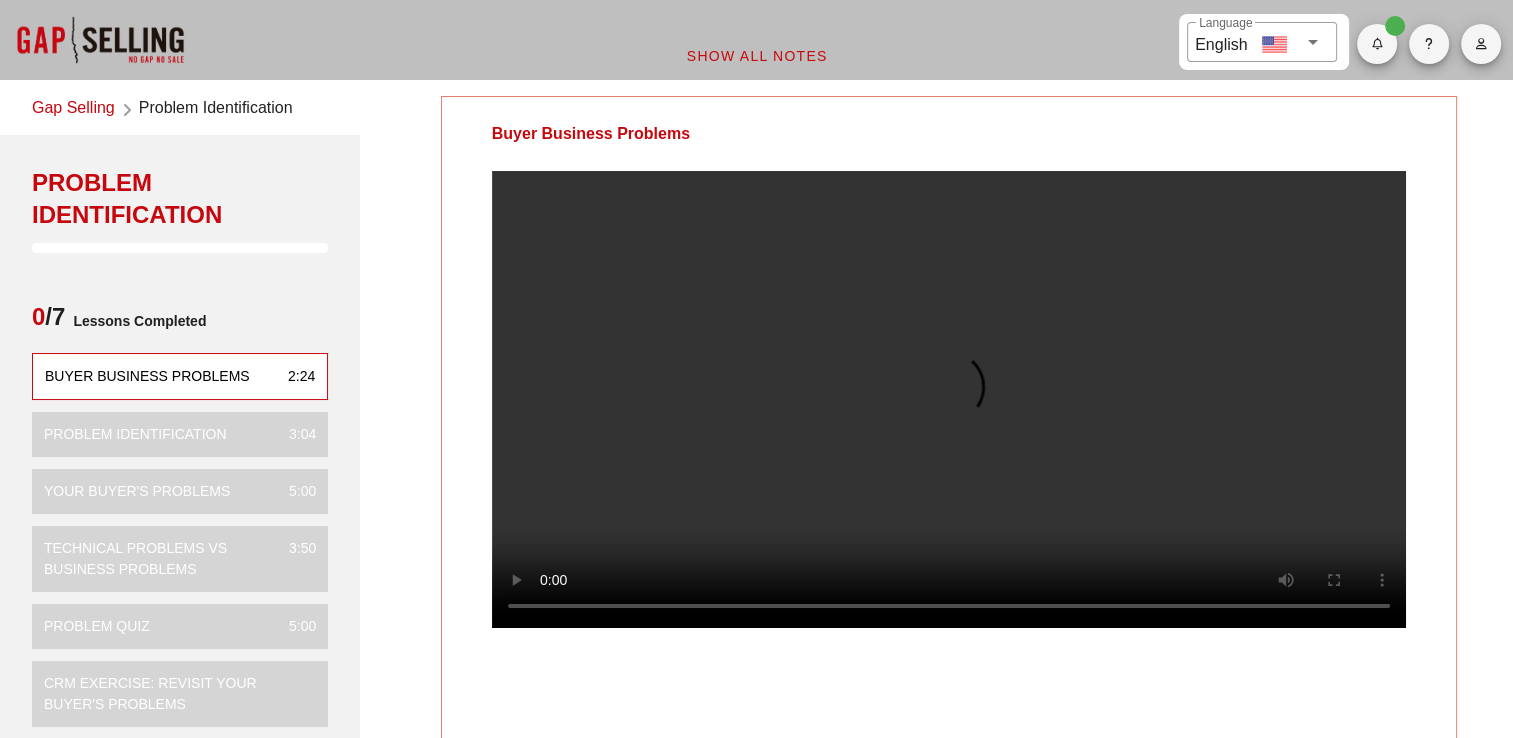 click on "Problem Identification  0  /7  Lessons Completed" at bounding box center [180, 254] 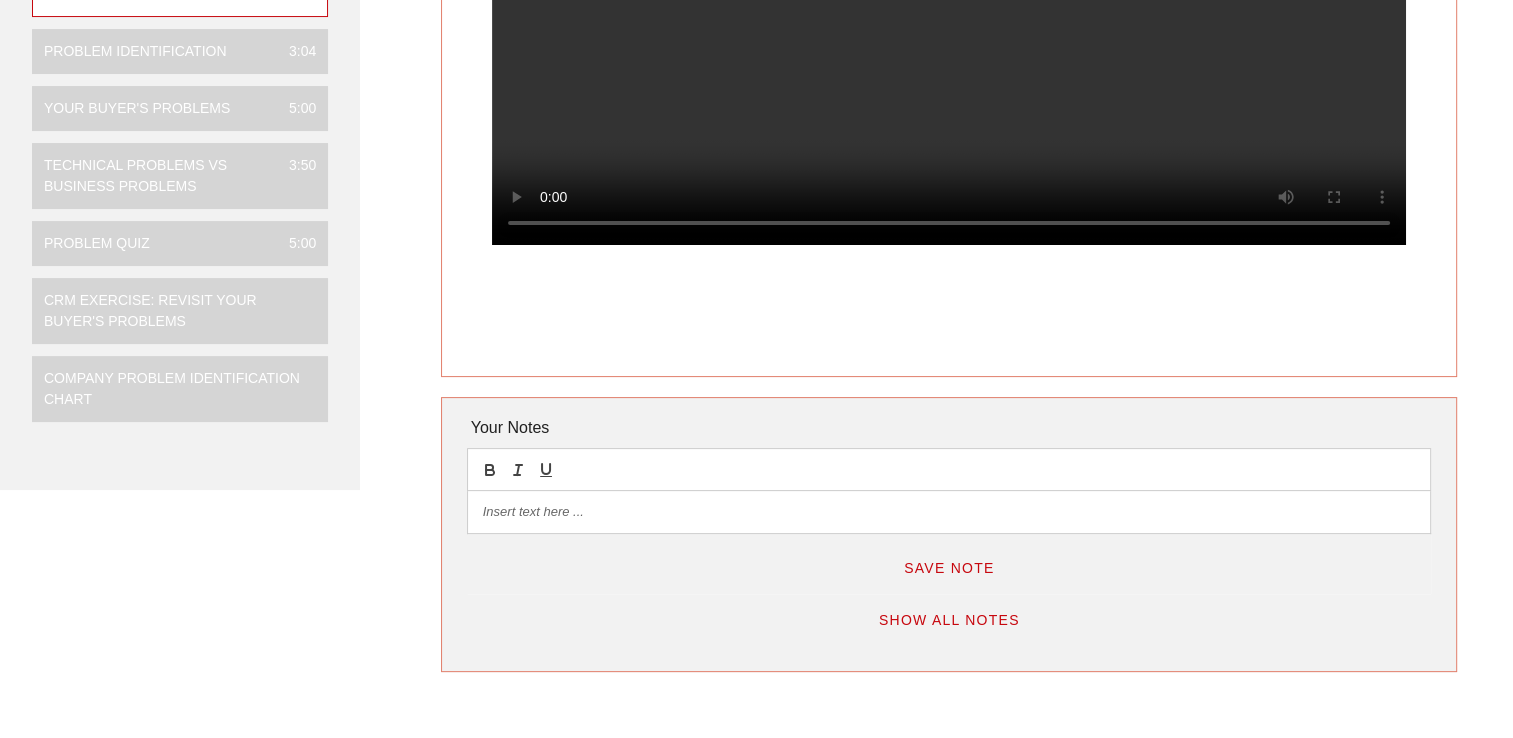 scroll, scrollTop: 0, scrollLeft: 0, axis: both 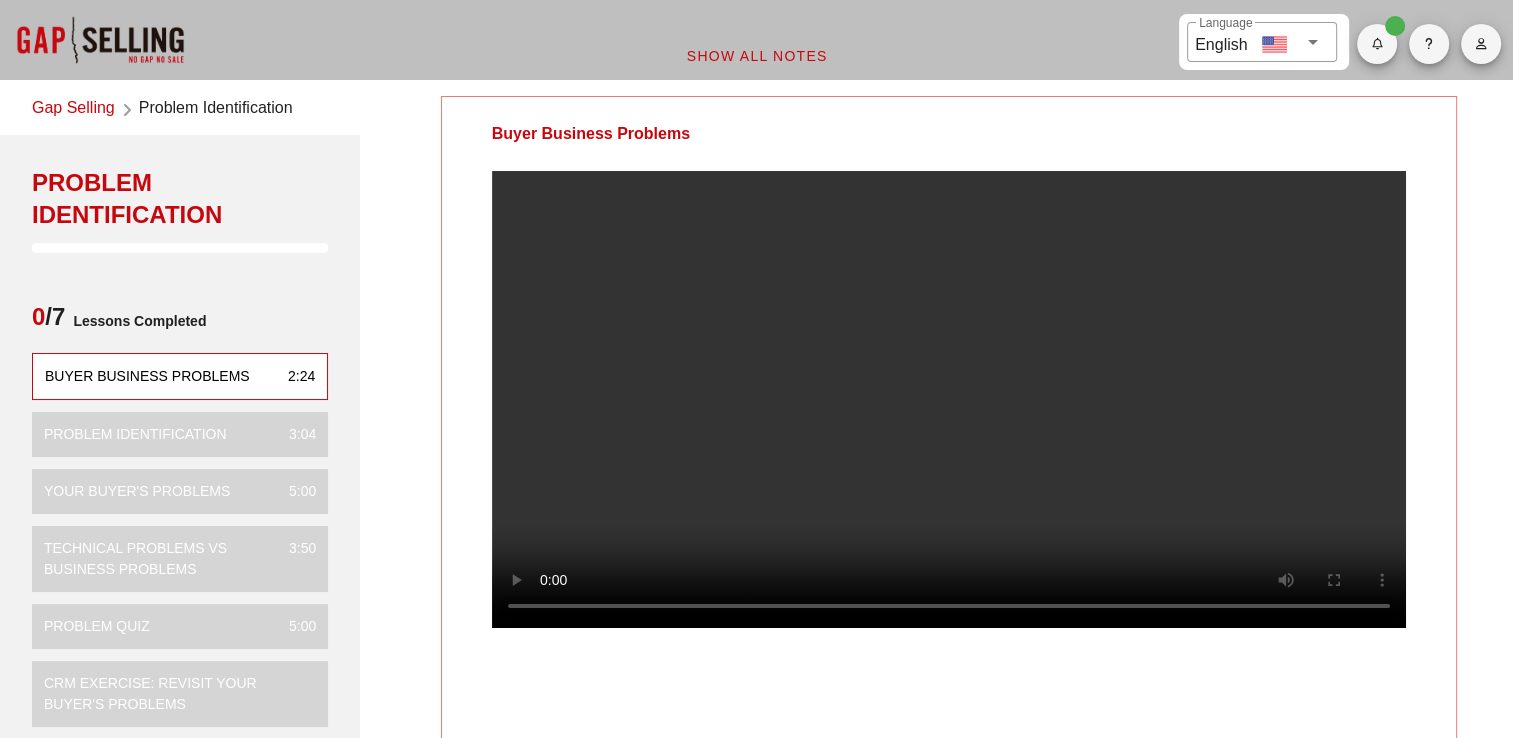 click on "Problem Identification" at bounding box center (135, 434) 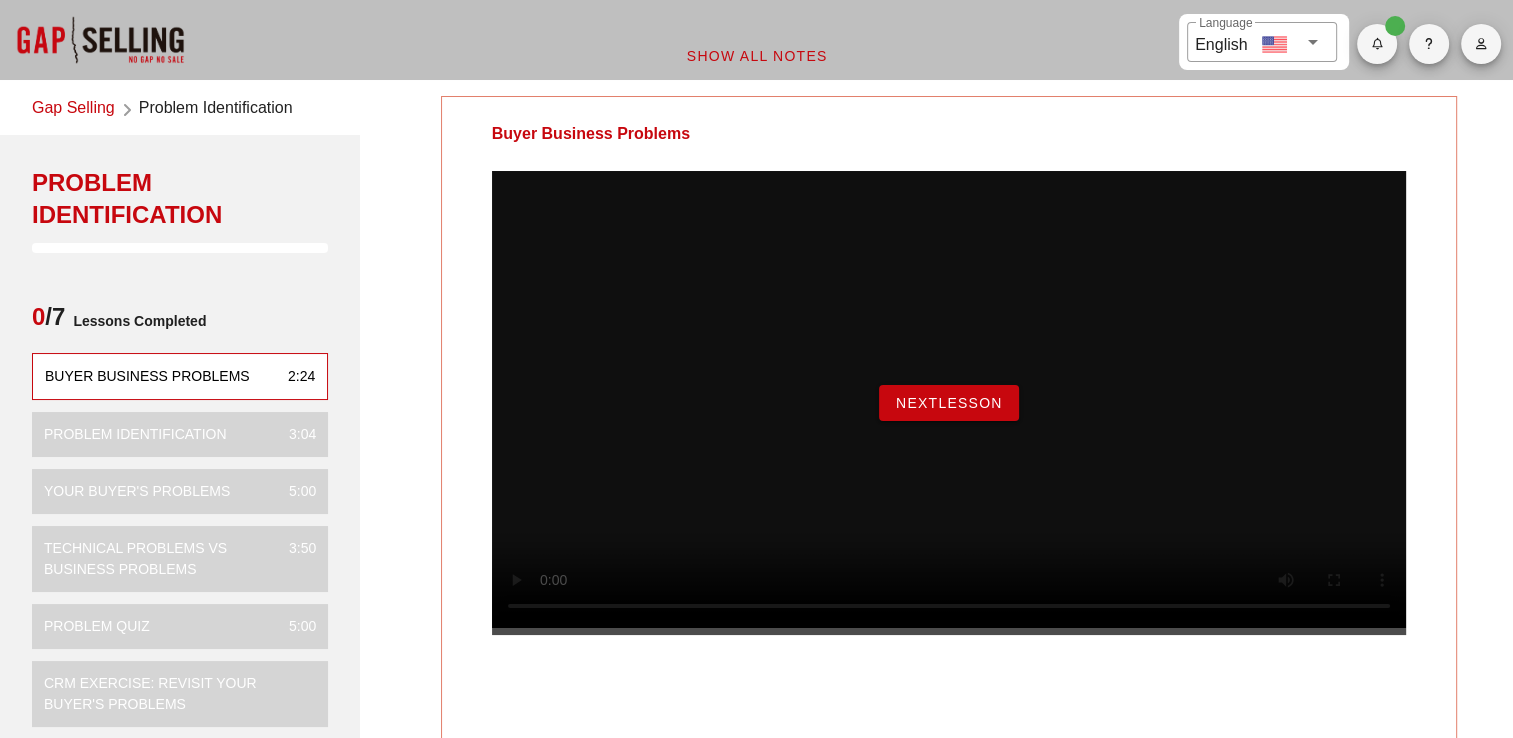click on "Buyer Business Problems" at bounding box center [949, 134] 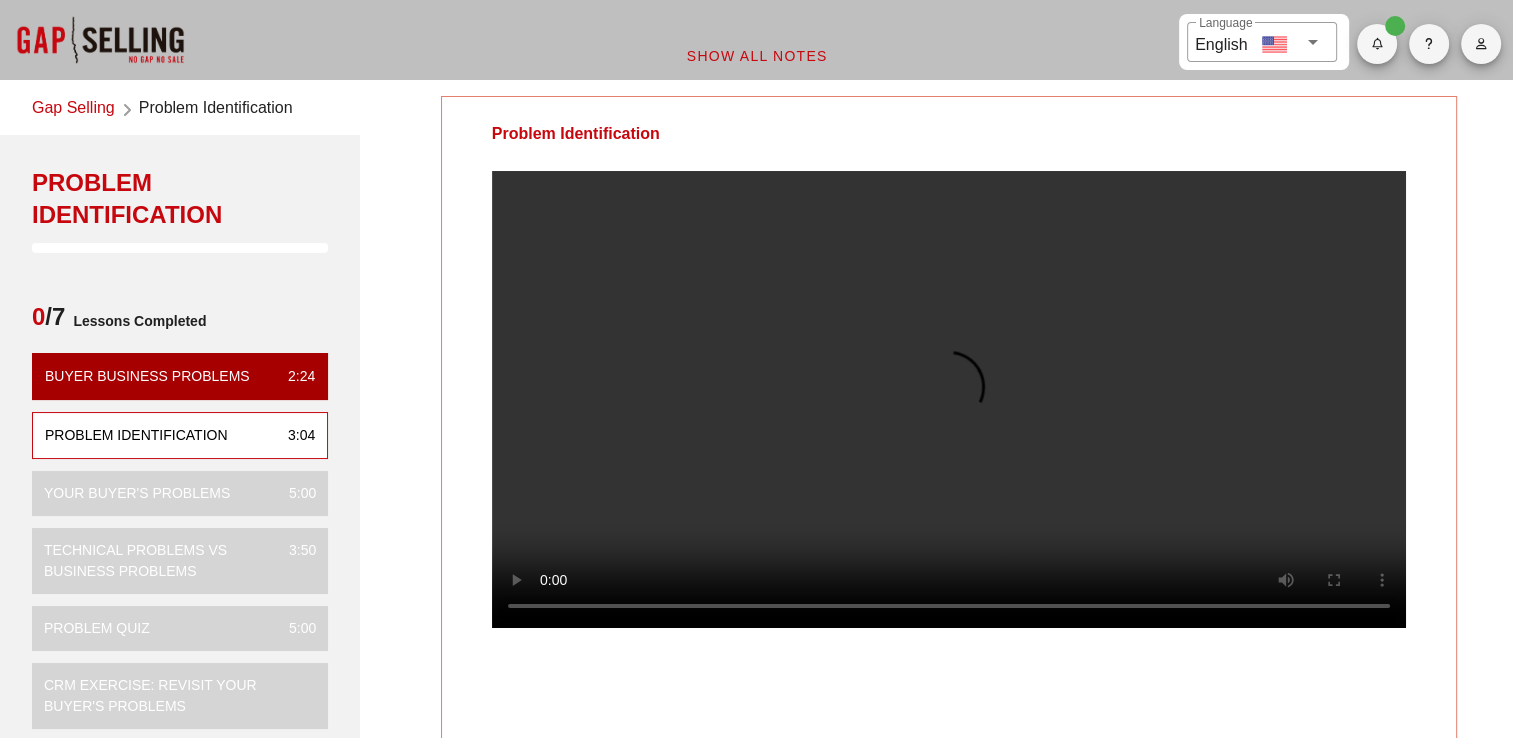 click at bounding box center [949, 415] 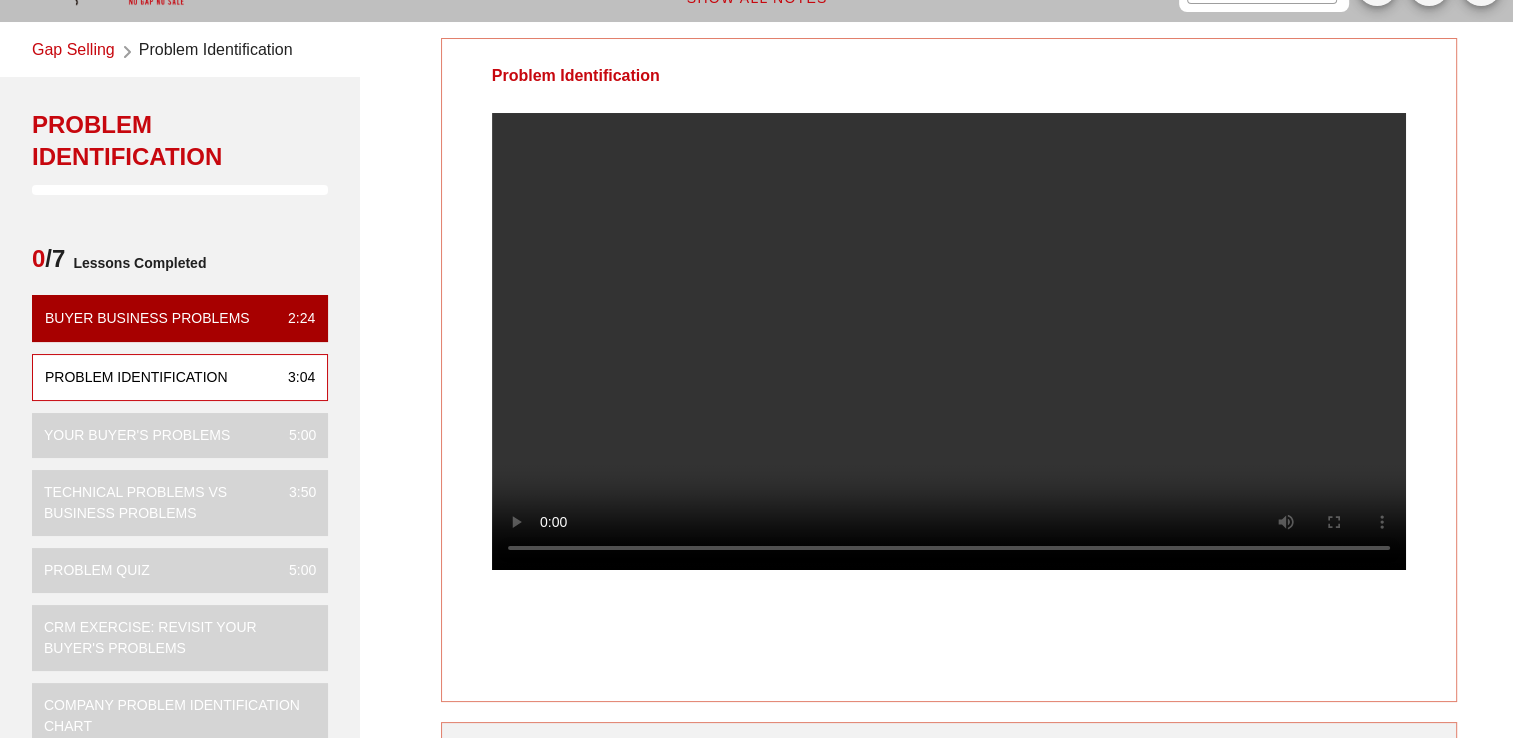 scroll, scrollTop: 69, scrollLeft: 0, axis: vertical 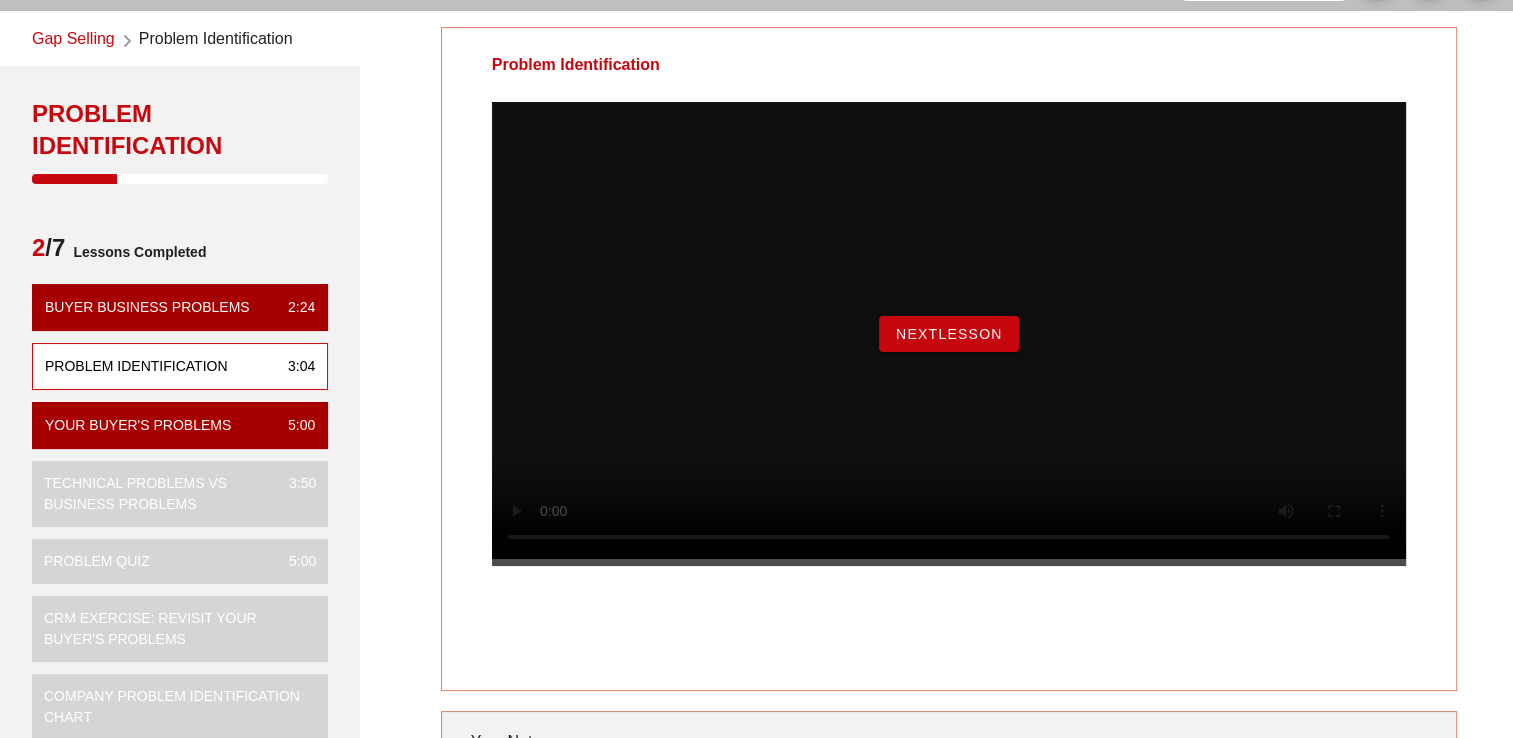 click on "NextLesson" at bounding box center [949, 334] 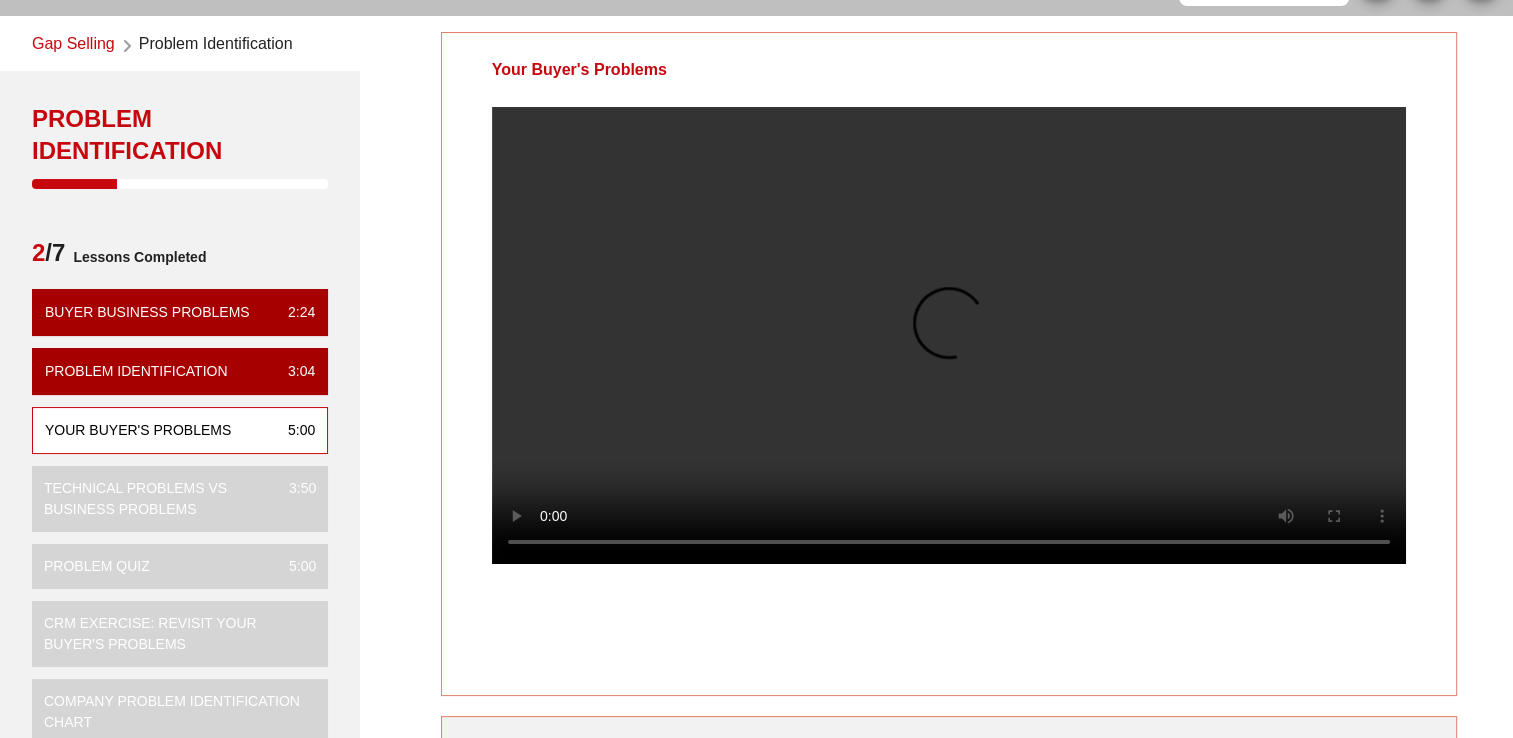 scroll, scrollTop: 63, scrollLeft: 0, axis: vertical 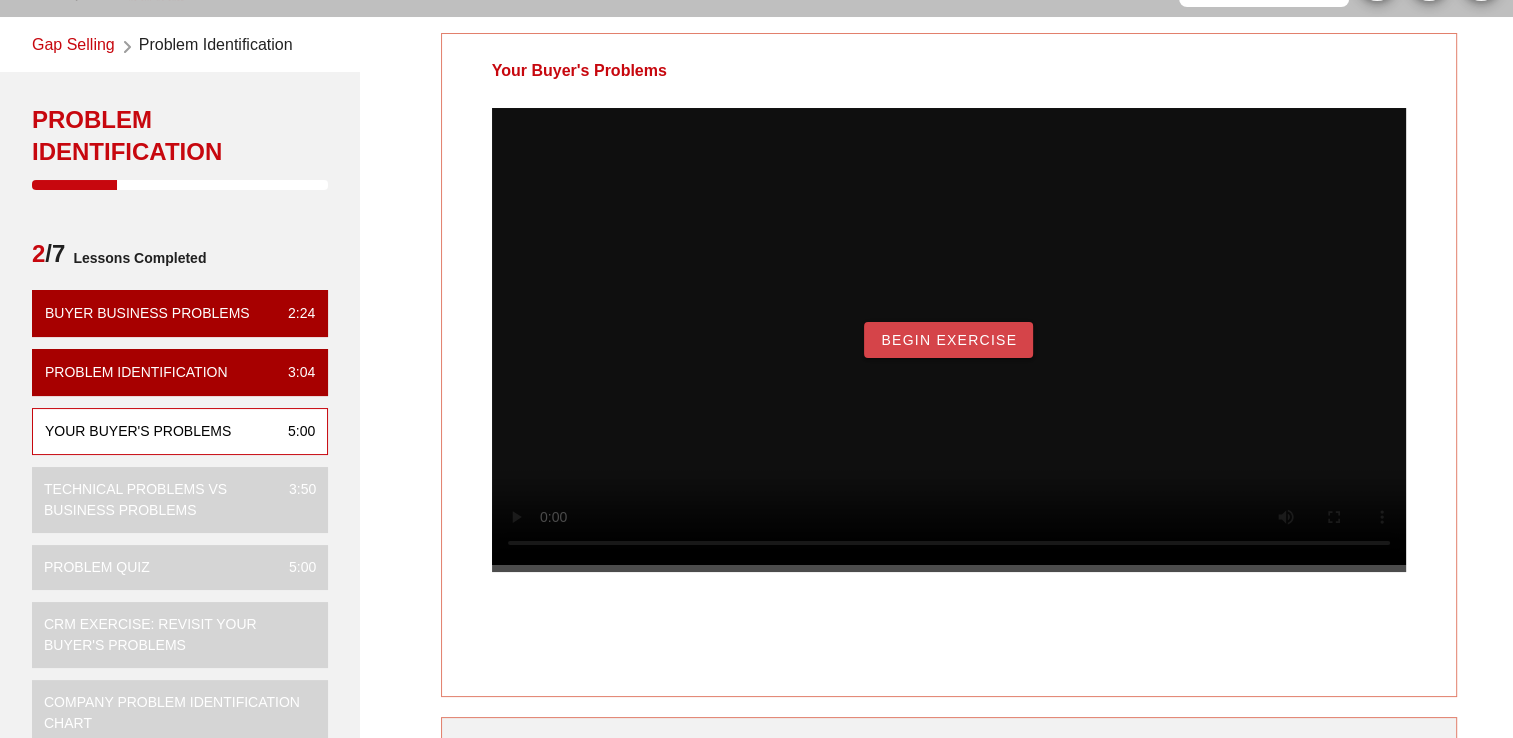 click on "Begin Exercise" at bounding box center (948, 340) 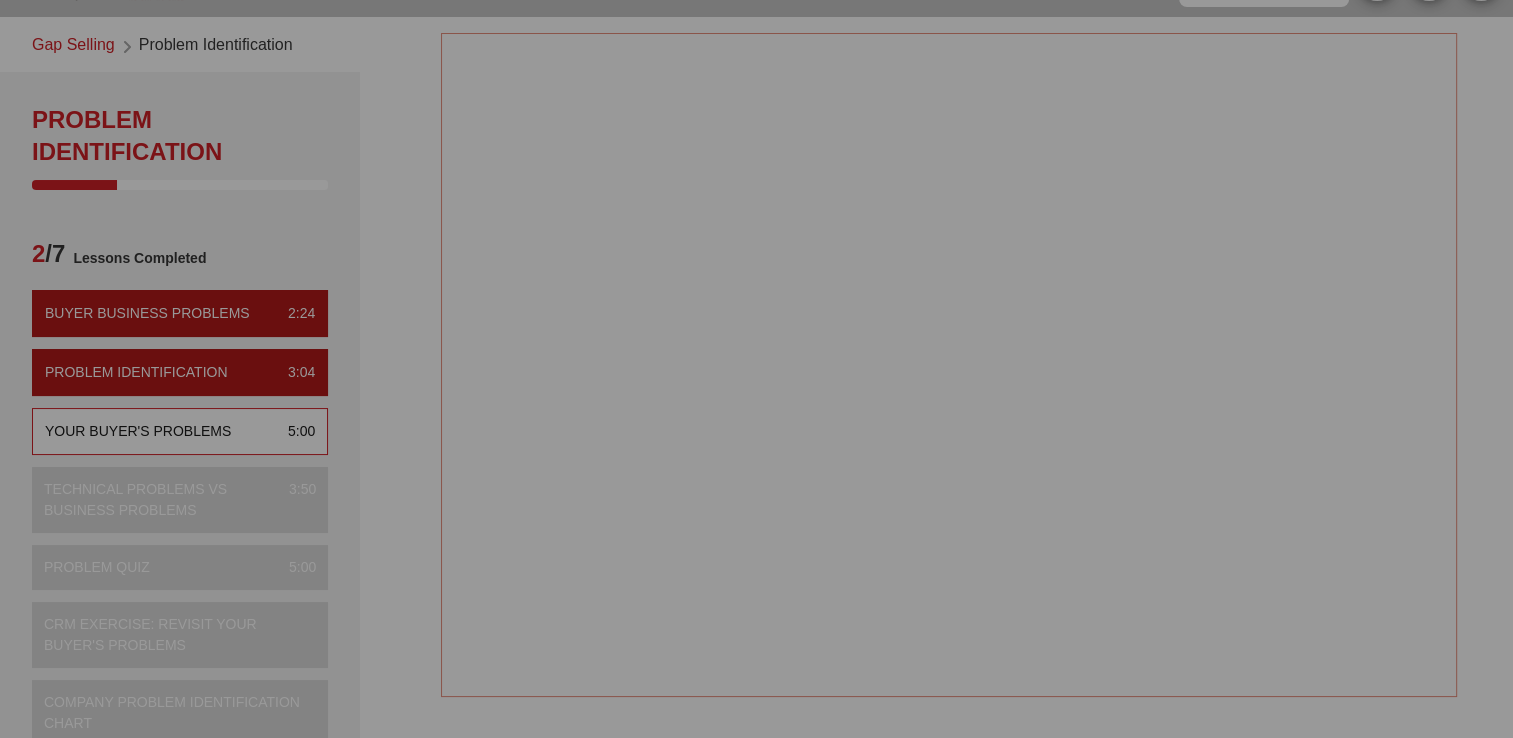 scroll, scrollTop: 0, scrollLeft: 0, axis: both 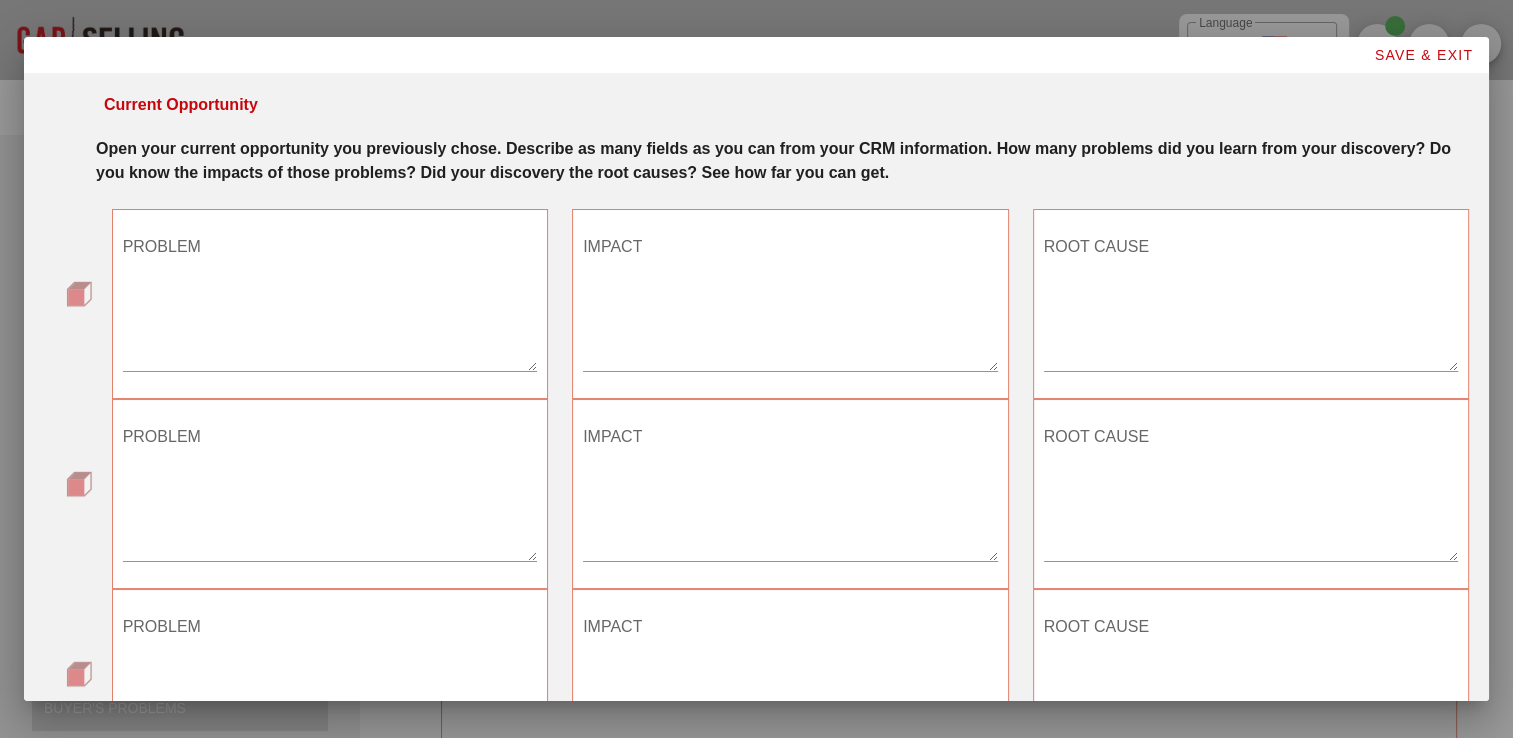 click on "PROBLEM" at bounding box center (330, 301) 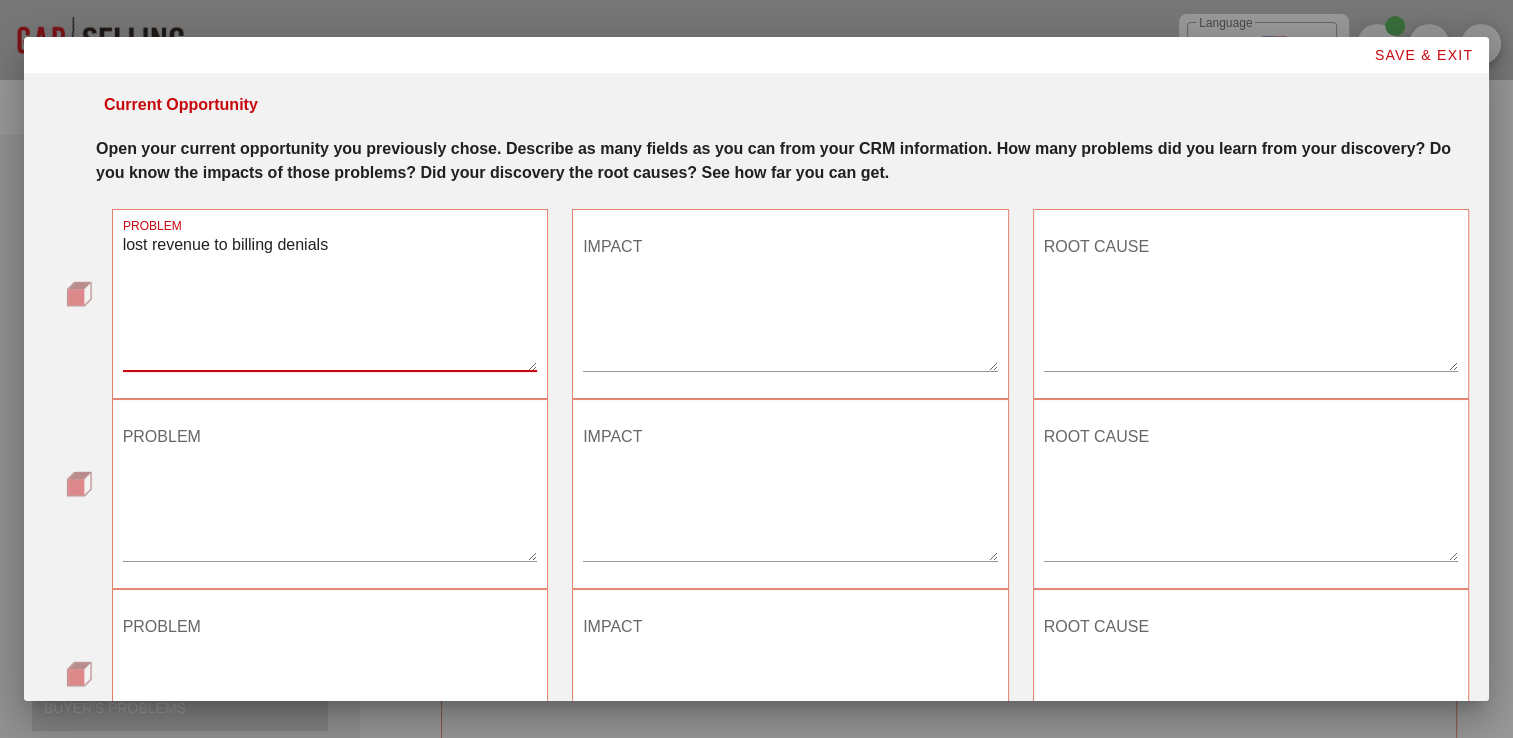 type on "lost revenue to billing denials" 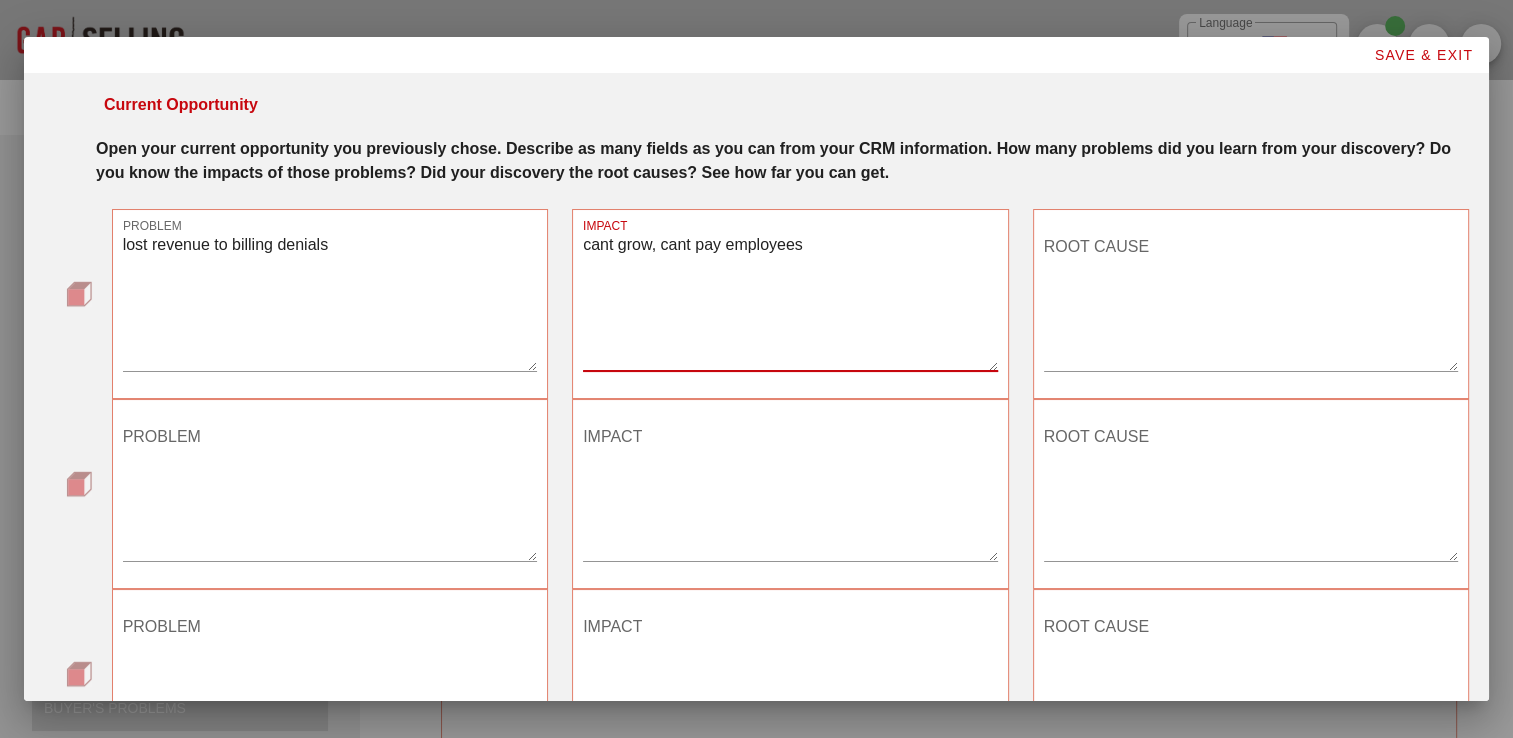 type on "cant grow, cant pay employees" 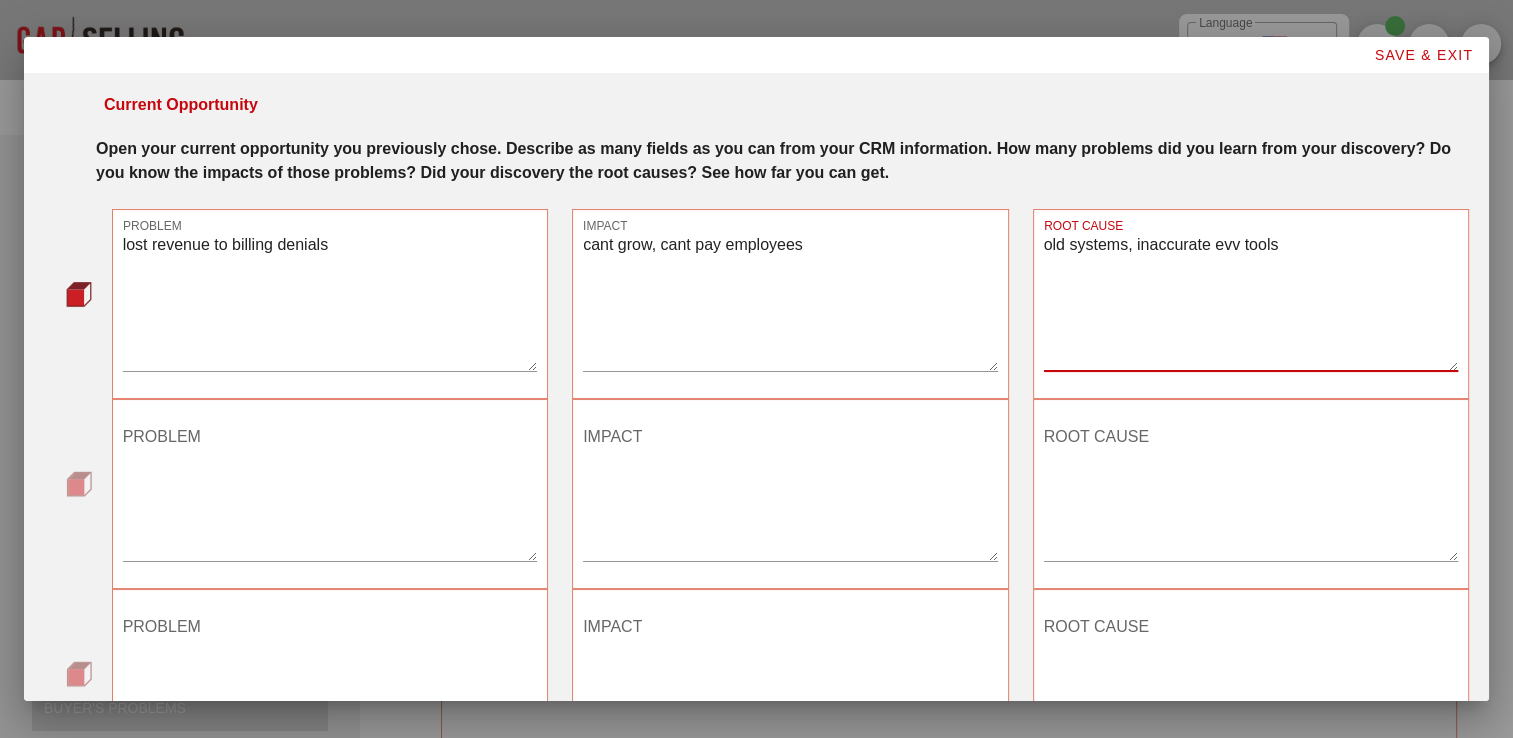 type on "old systems, inaccurate evv tools" 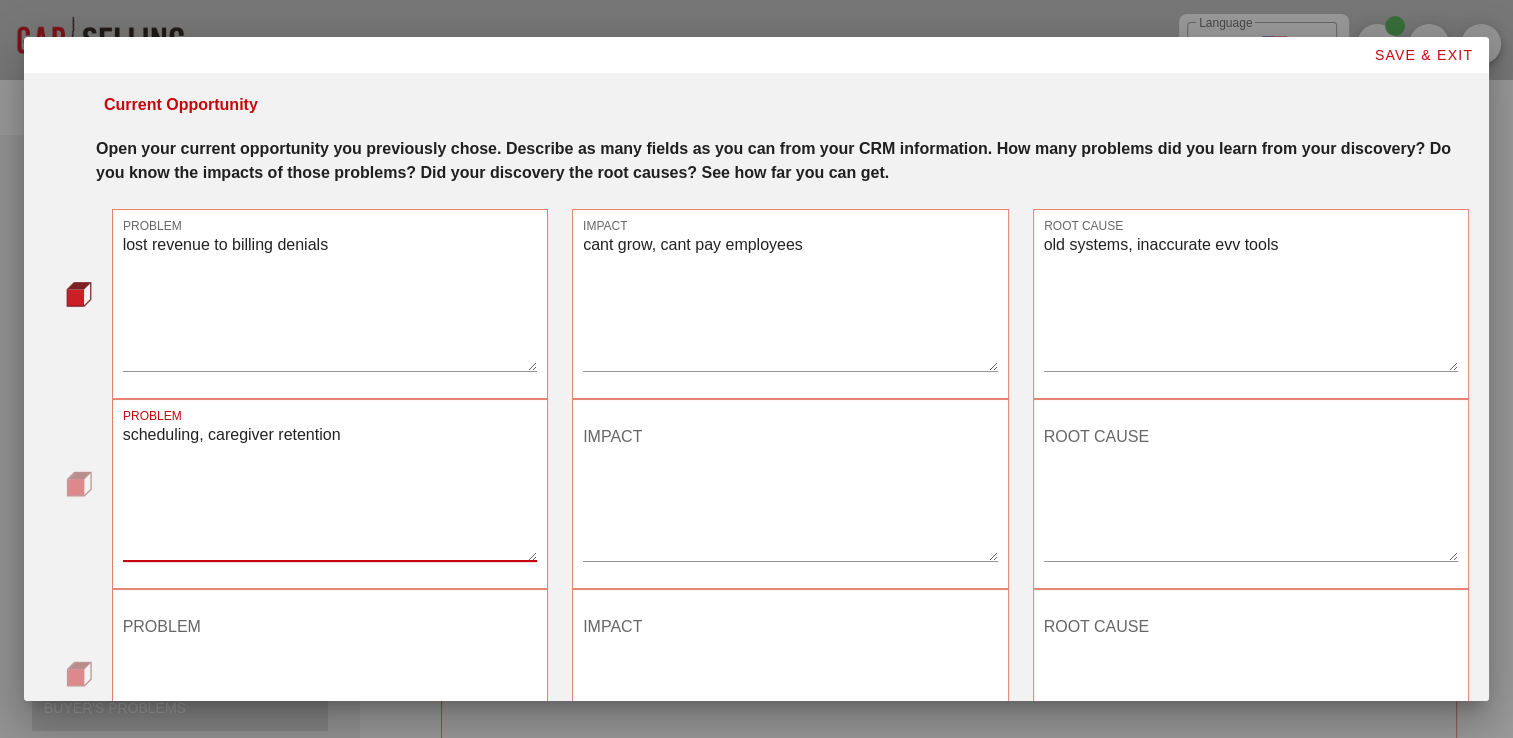 type on "scheduling, caregiver retention" 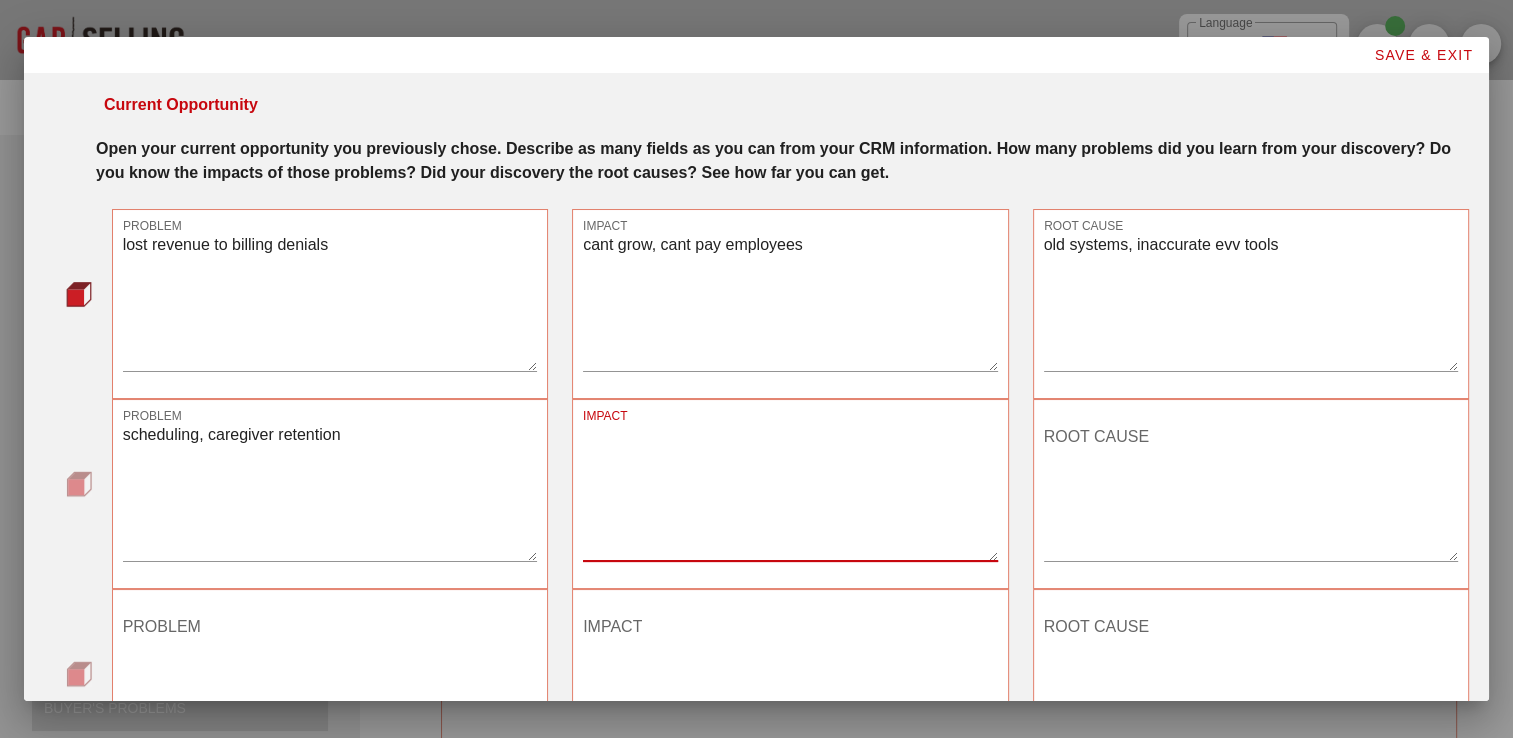 click on "IMPACT" at bounding box center (790, 491) 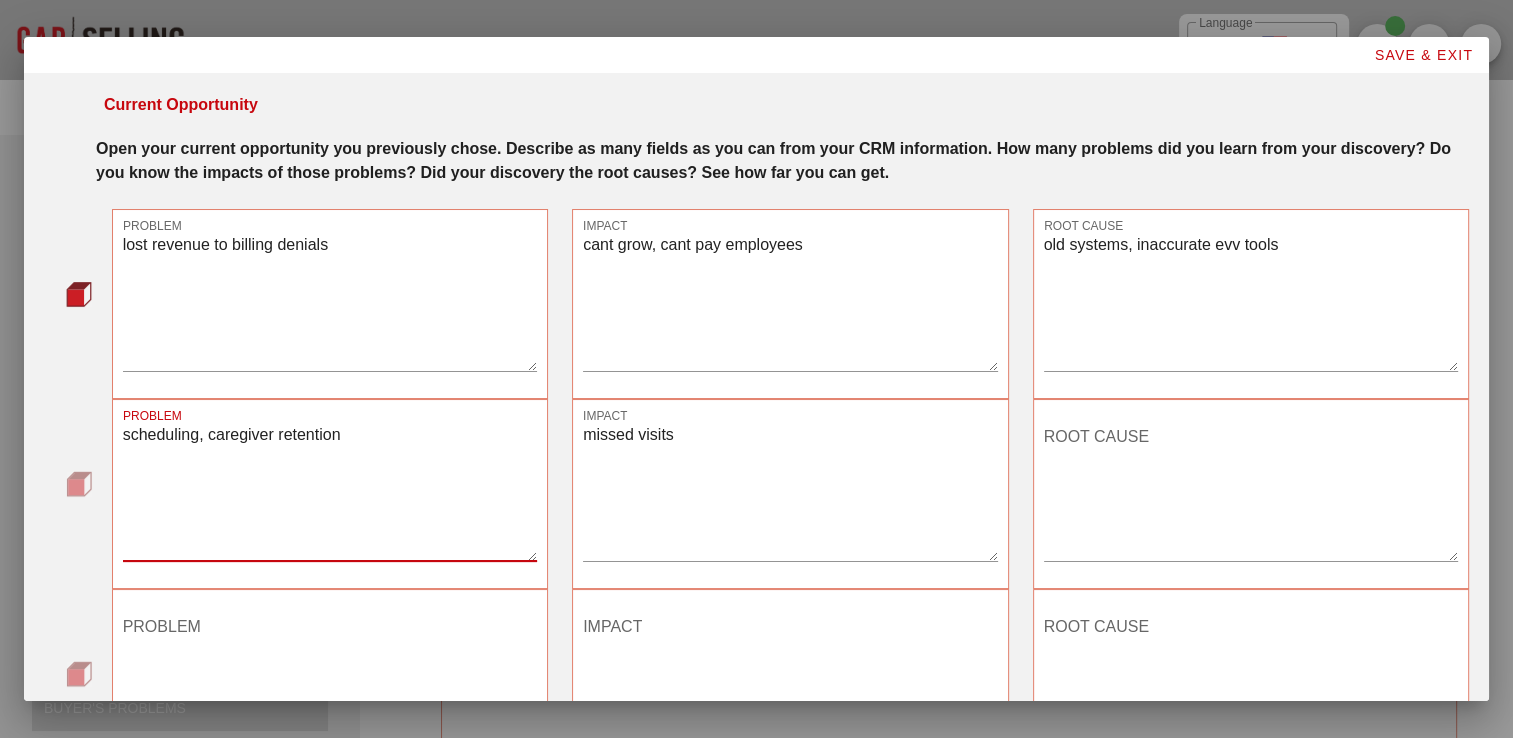 click on "scheduling, caregiver retention" at bounding box center [330, 491] 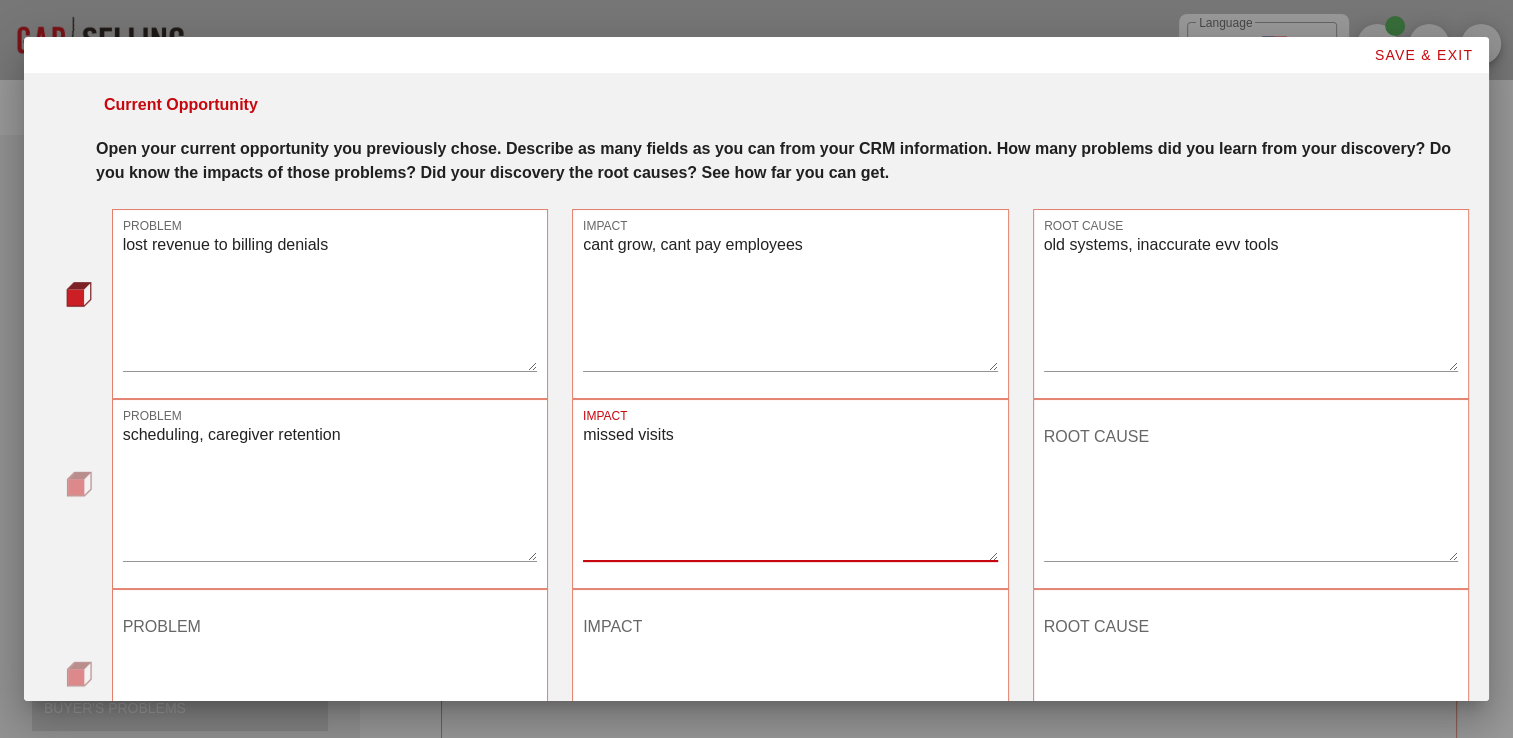 click on "missed visits" at bounding box center [790, 491] 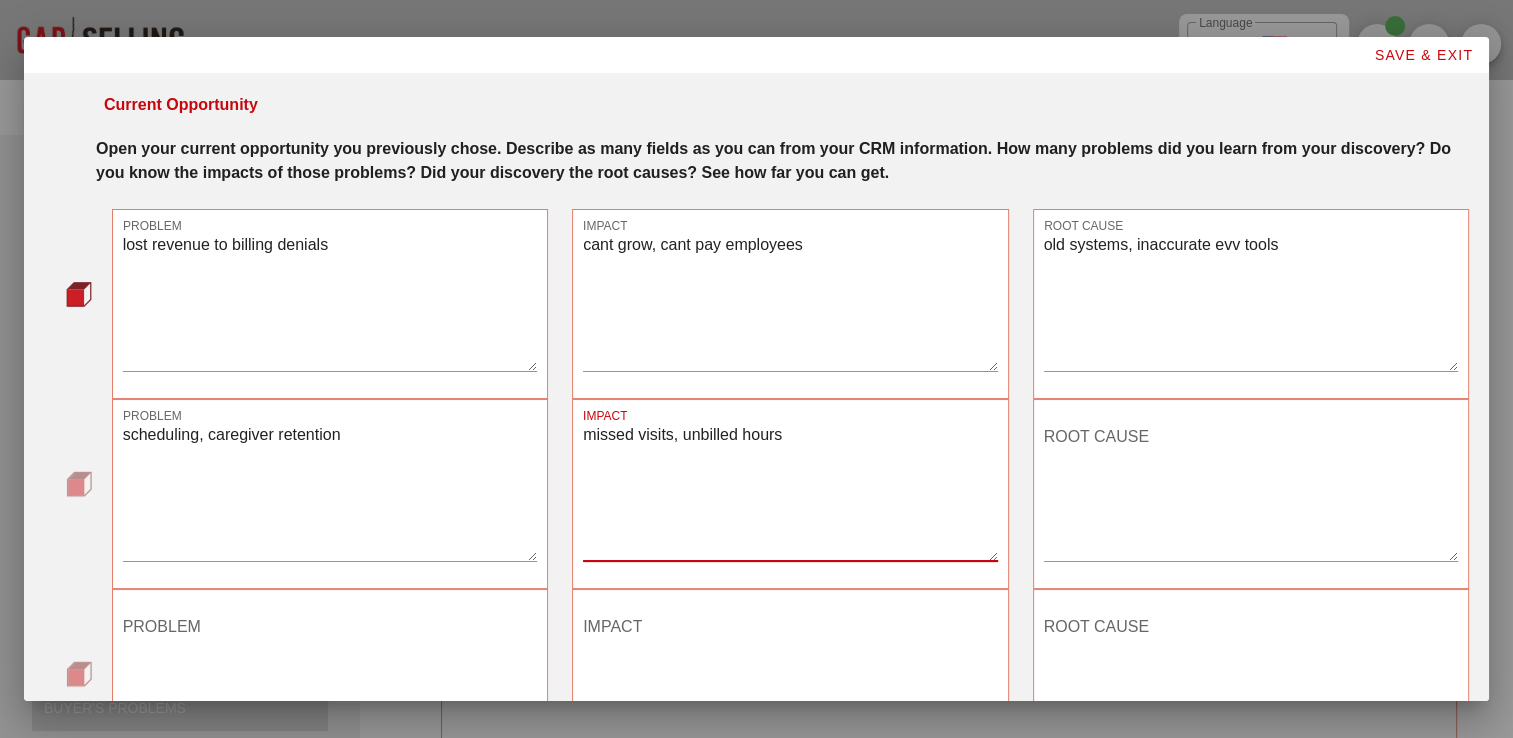 type on "missed visits, unbilled hours" 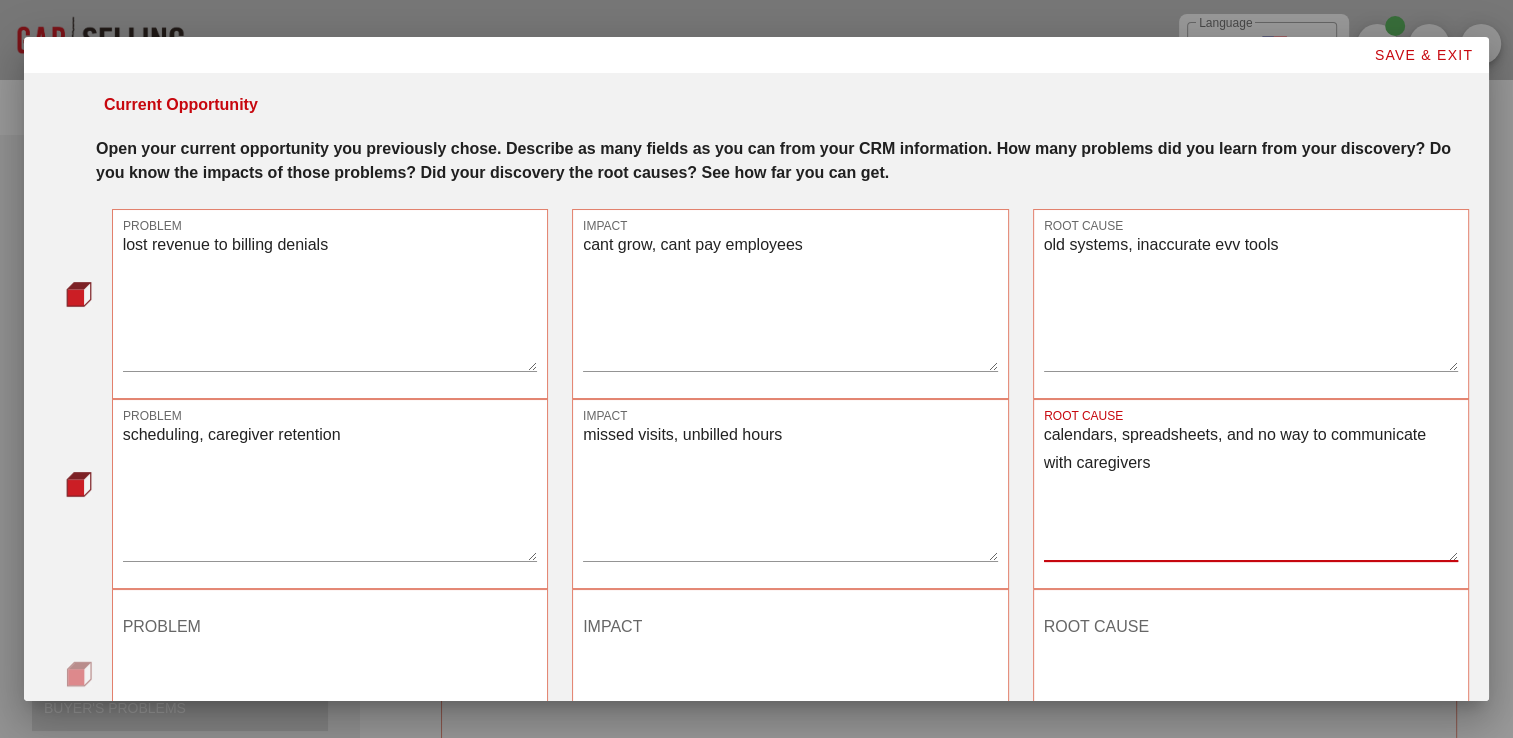 type on "calendars, spreadsheets, and no way to communicate with caregivers" 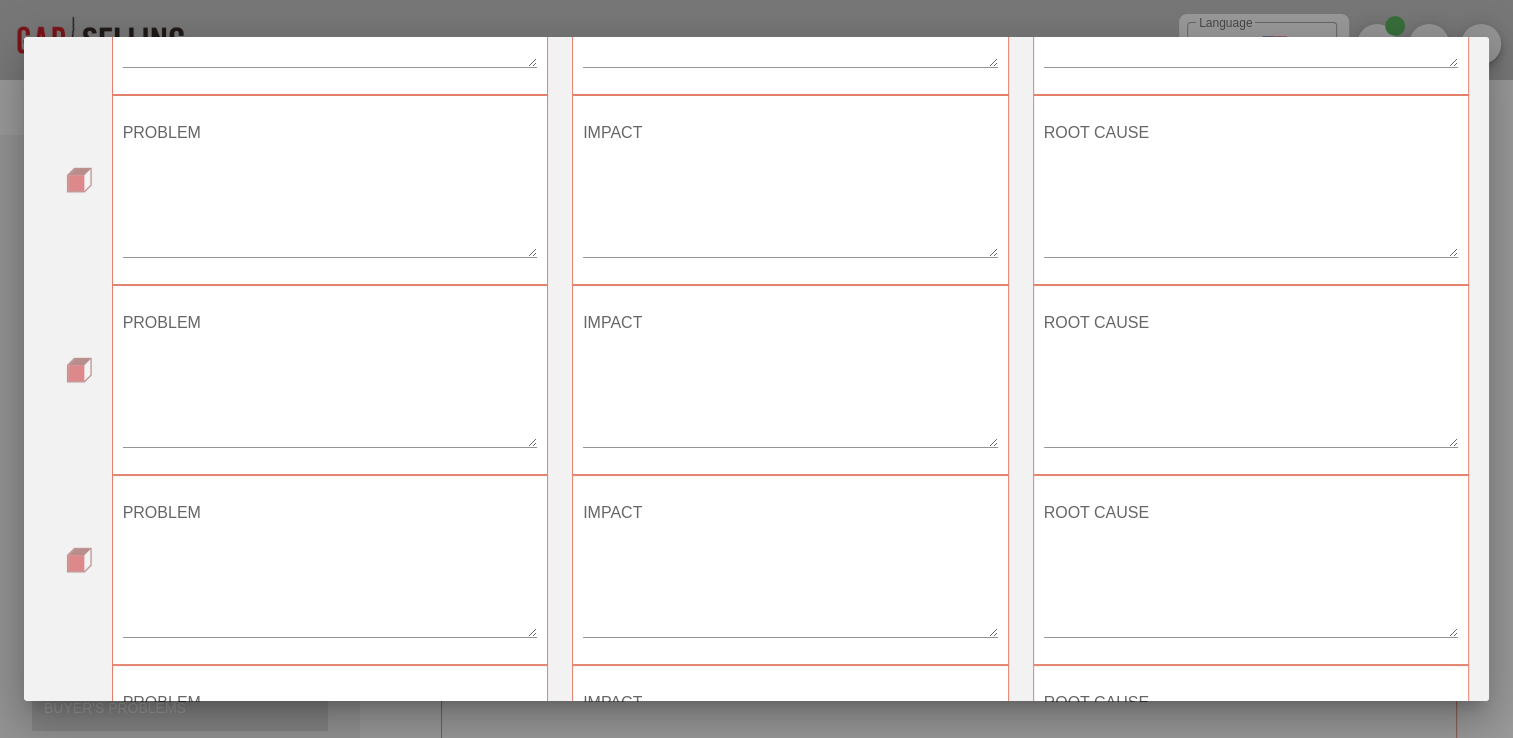 scroll, scrollTop: 242, scrollLeft: 0, axis: vertical 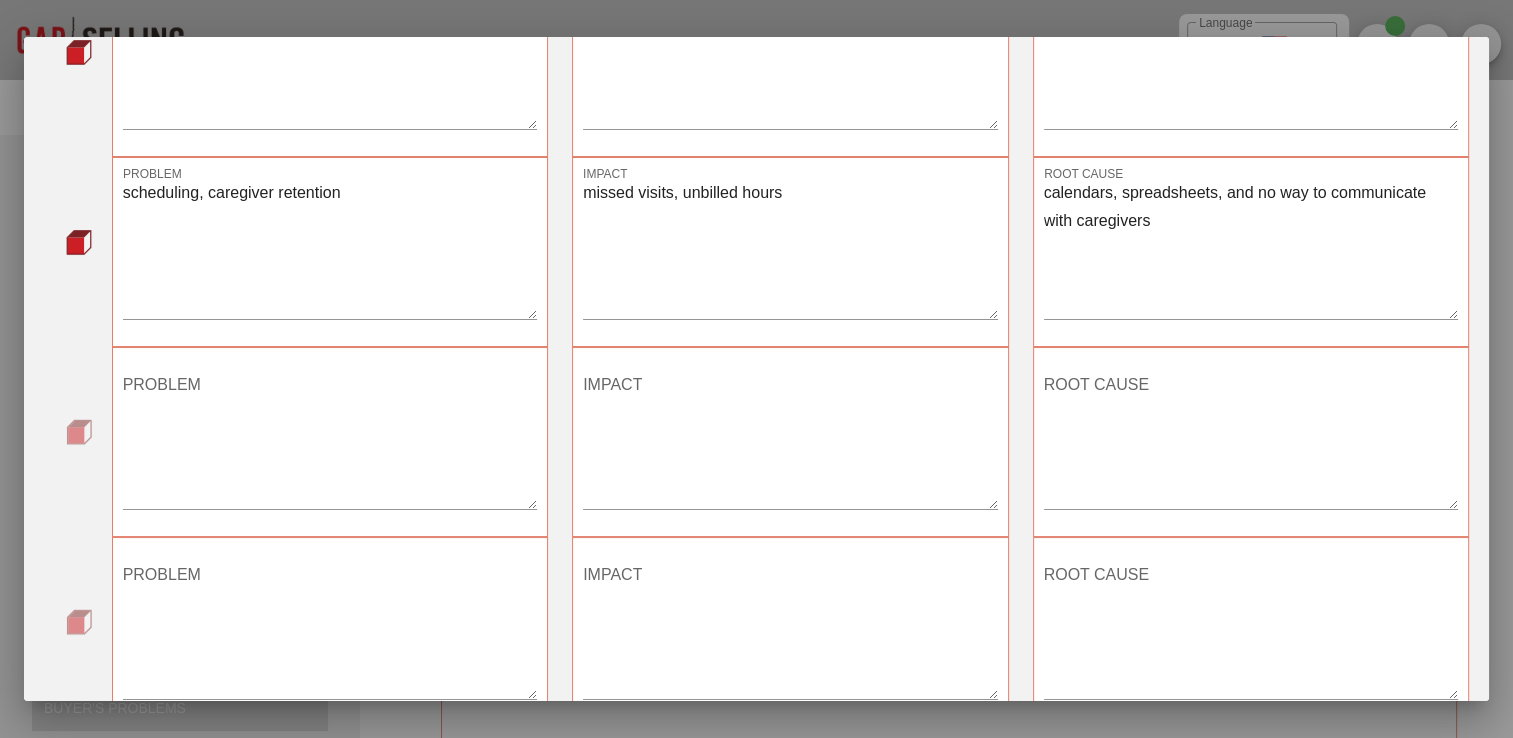 click on "PROBLEM" at bounding box center (330, 439) 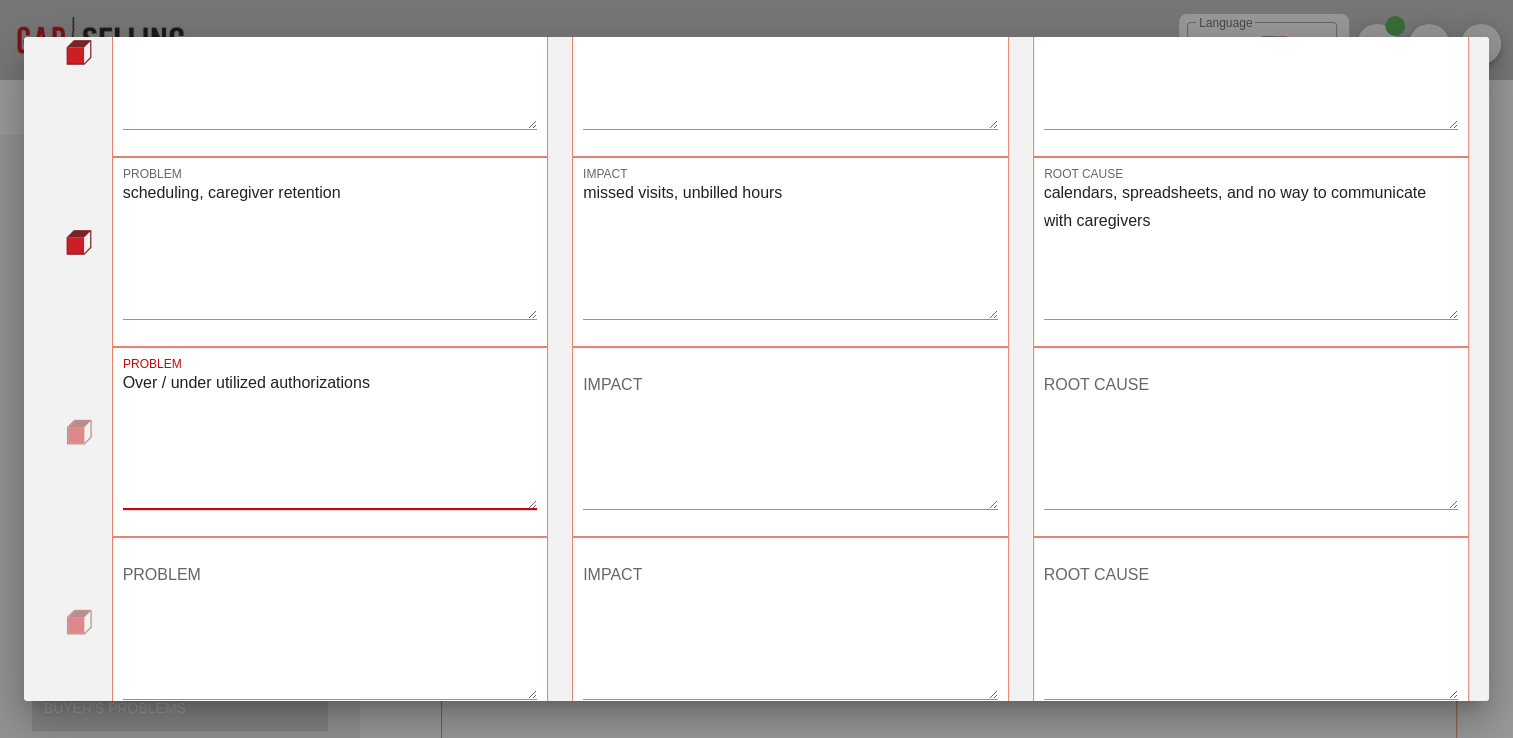 type on "Over / under utilized authorizations" 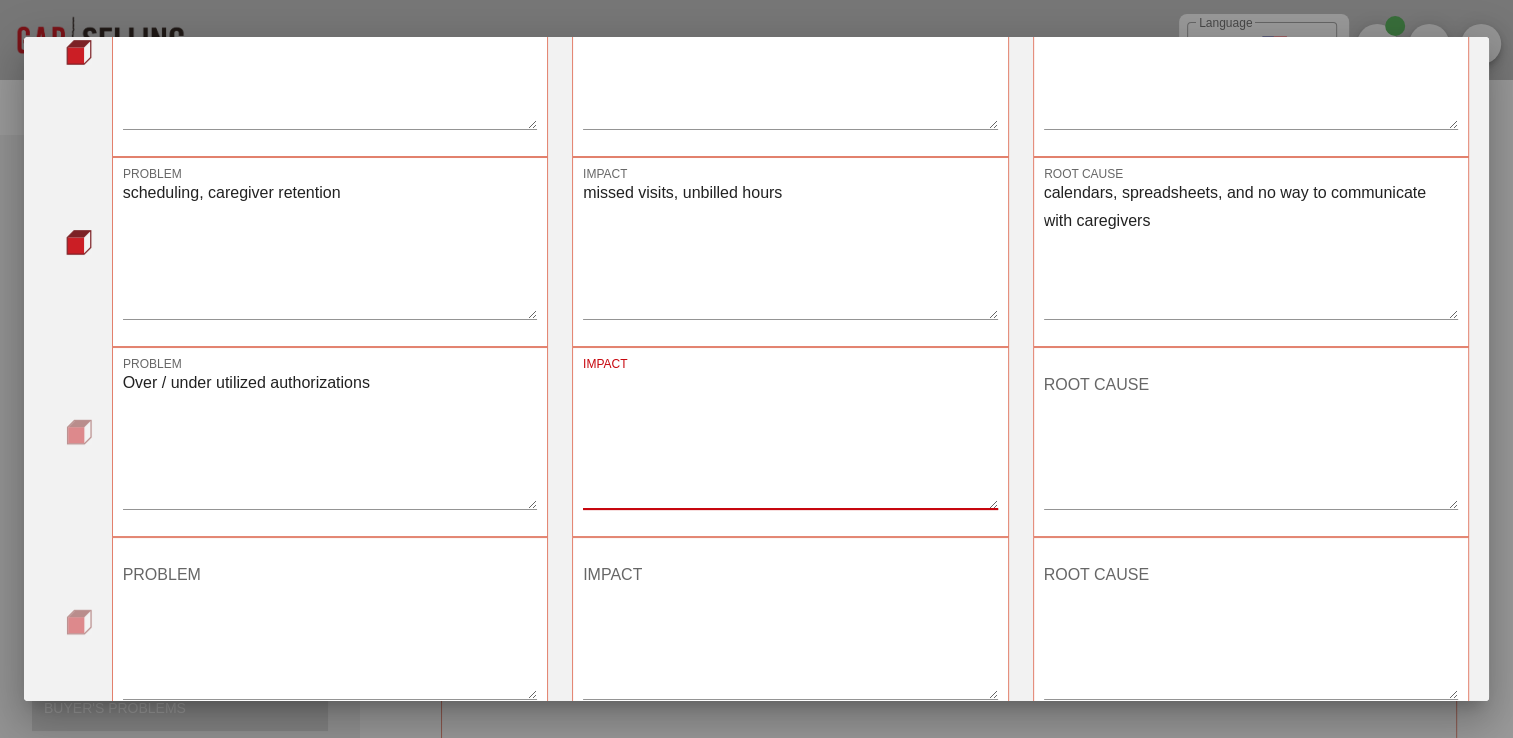 click on "IMPACT" at bounding box center [790, 439] 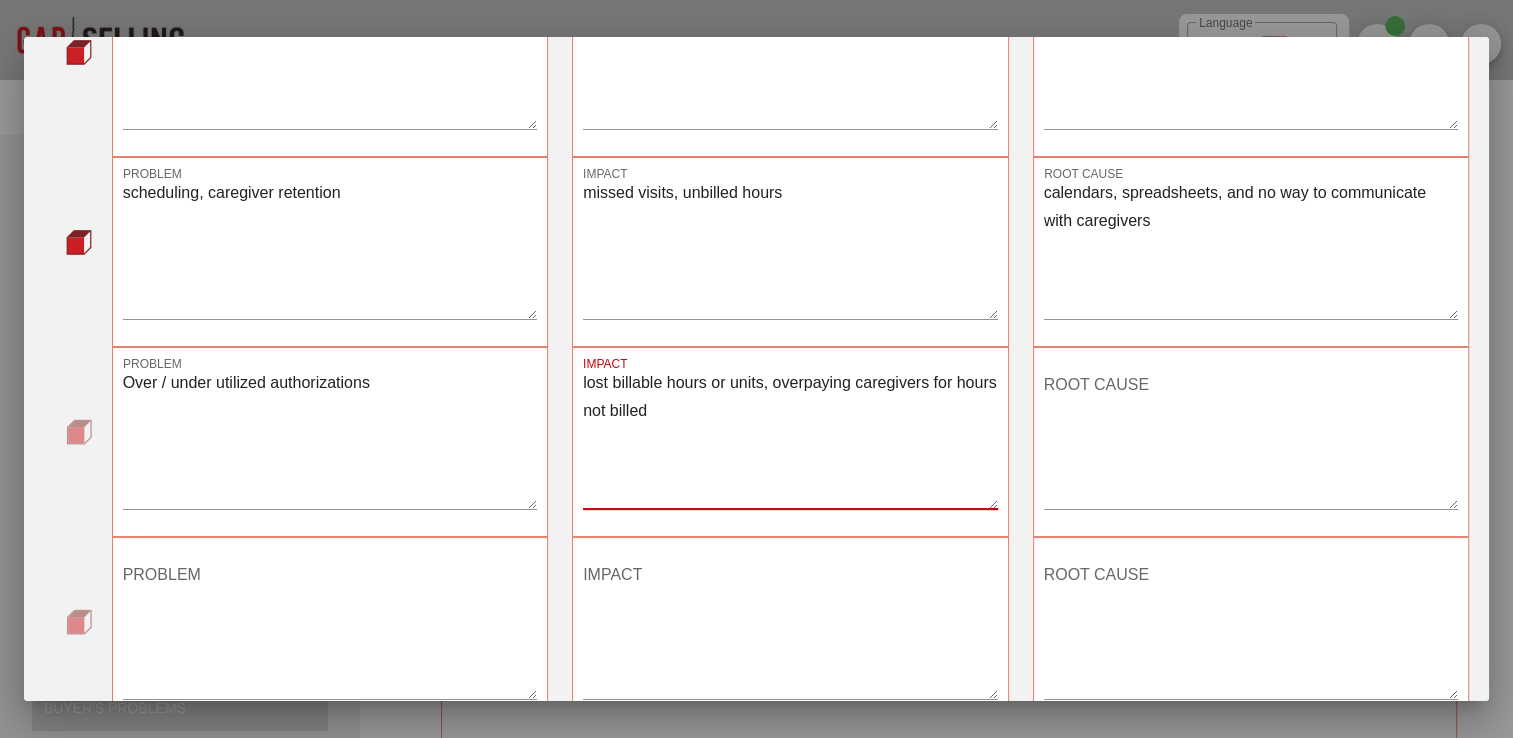 type on "lost billable hours or units, overpaying caregivers for hours not billed" 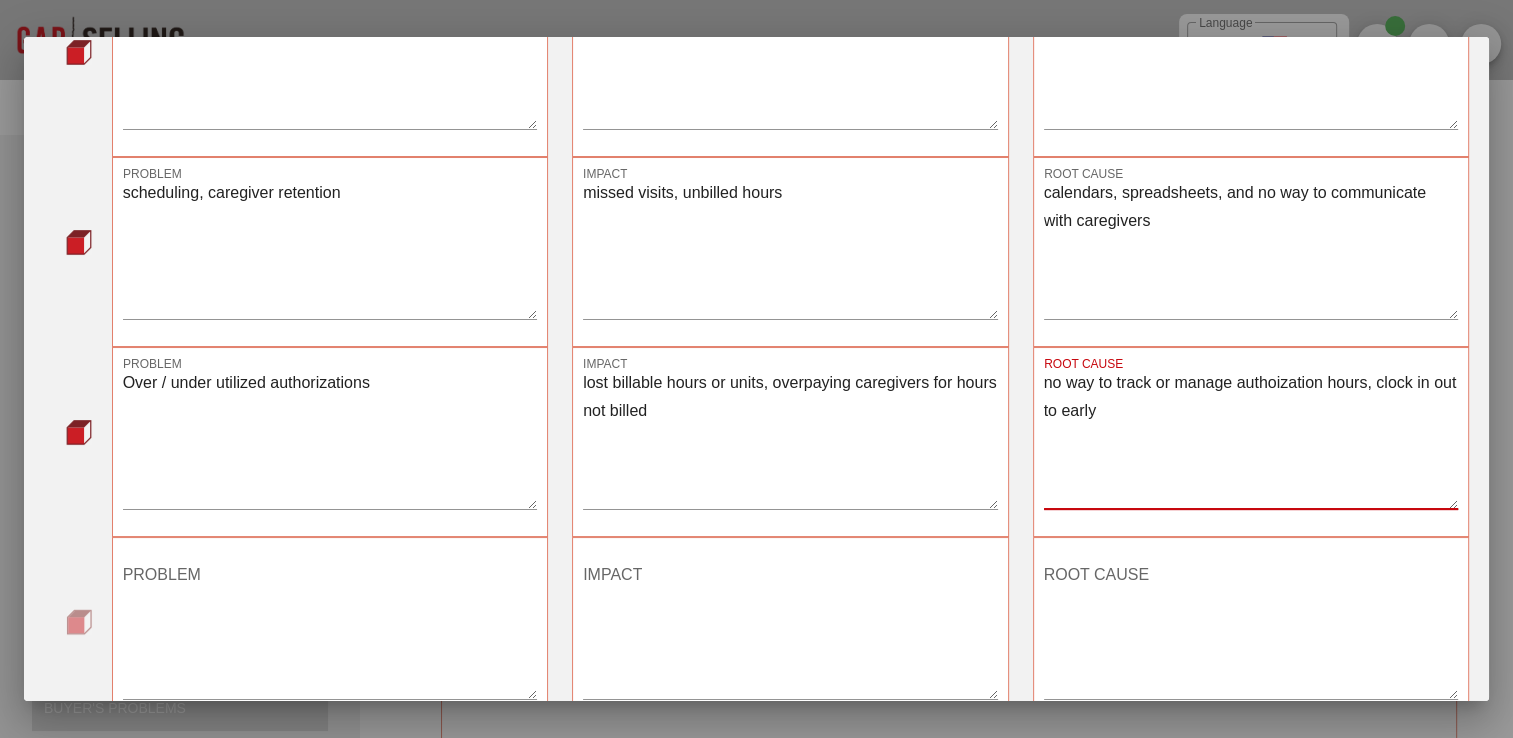 type on "no way to track or manage authoization hours, clock in out to early" 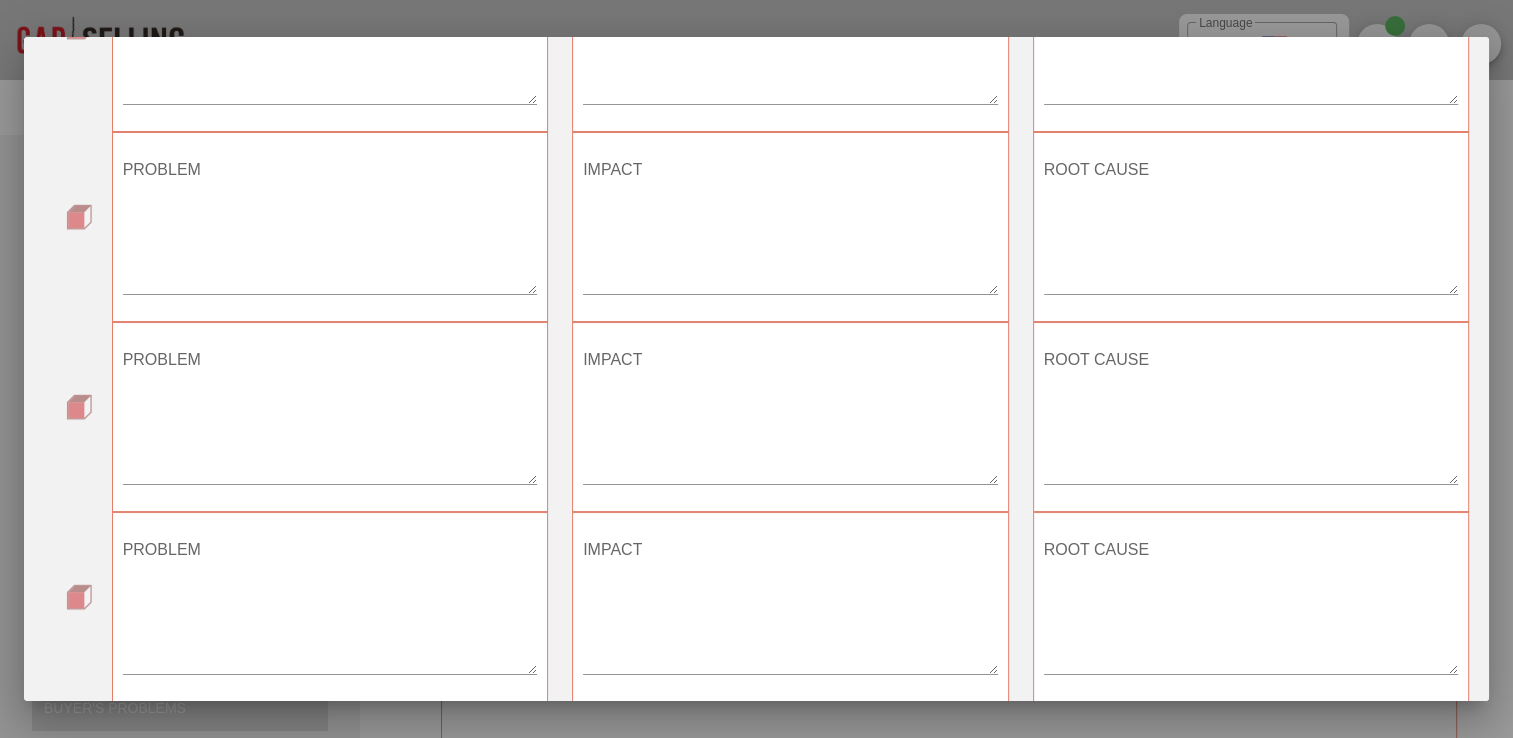 scroll, scrollTop: 934, scrollLeft: 0, axis: vertical 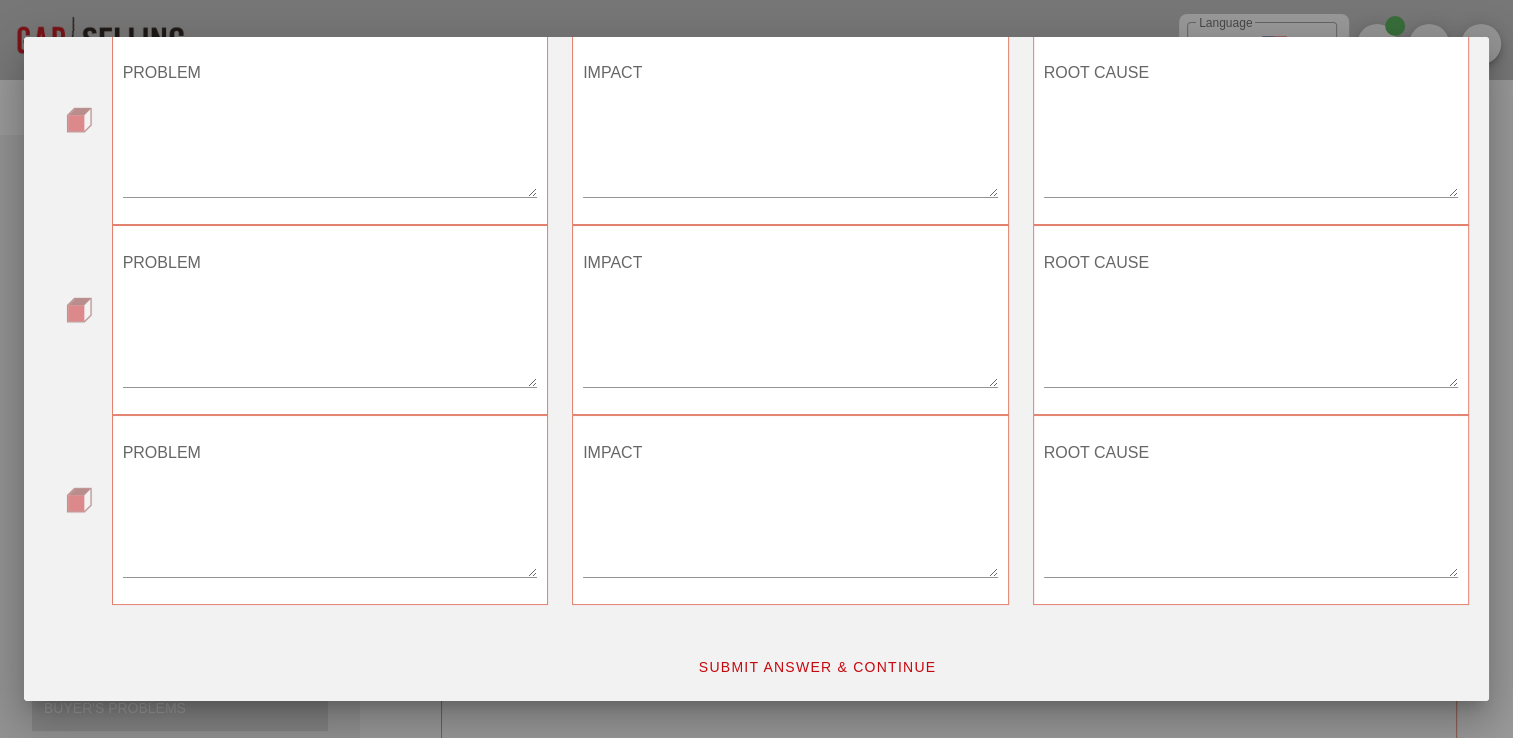click on "SUBMIT ANSWER & CONTINUE" at bounding box center (817, 667) 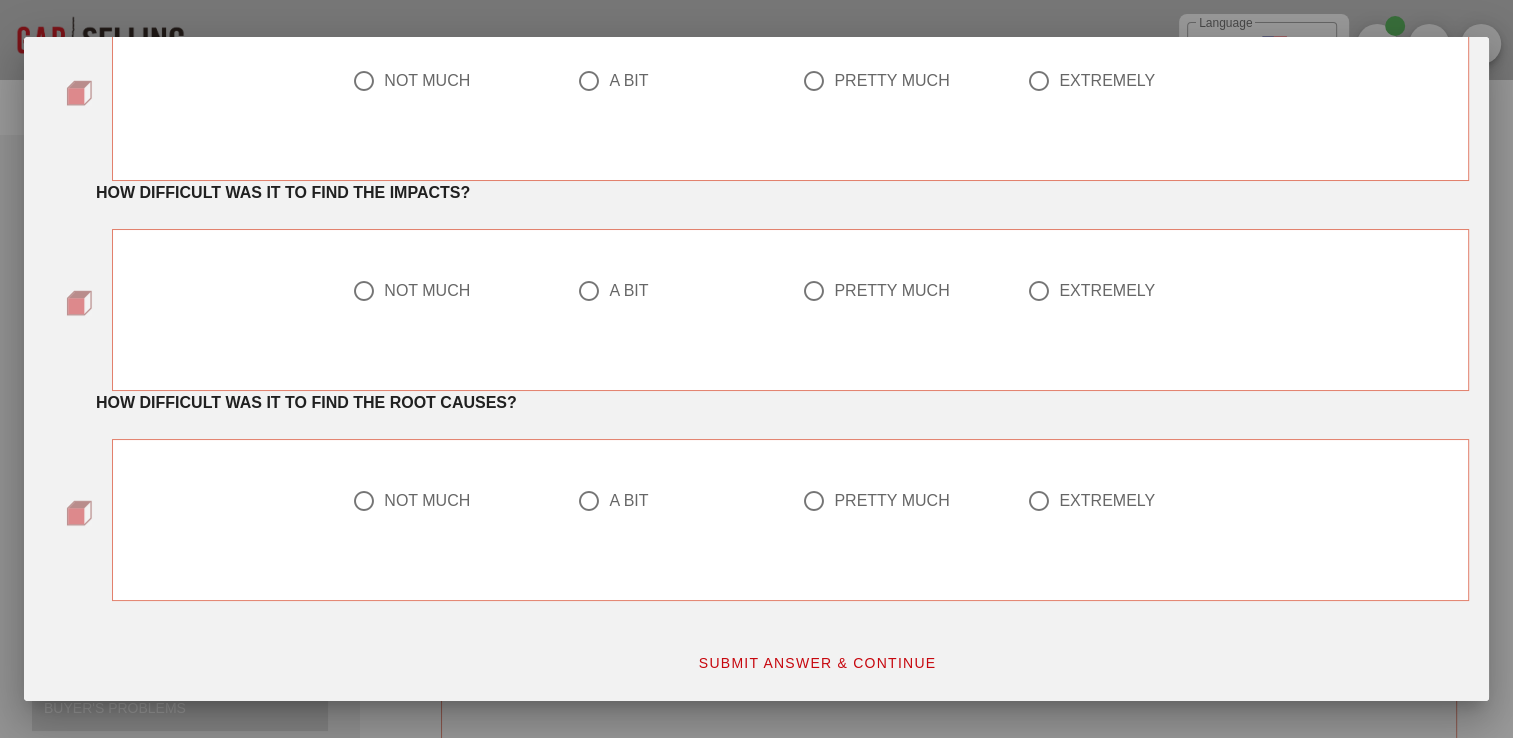 scroll, scrollTop: 164, scrollLeft: 0, axis: vertical 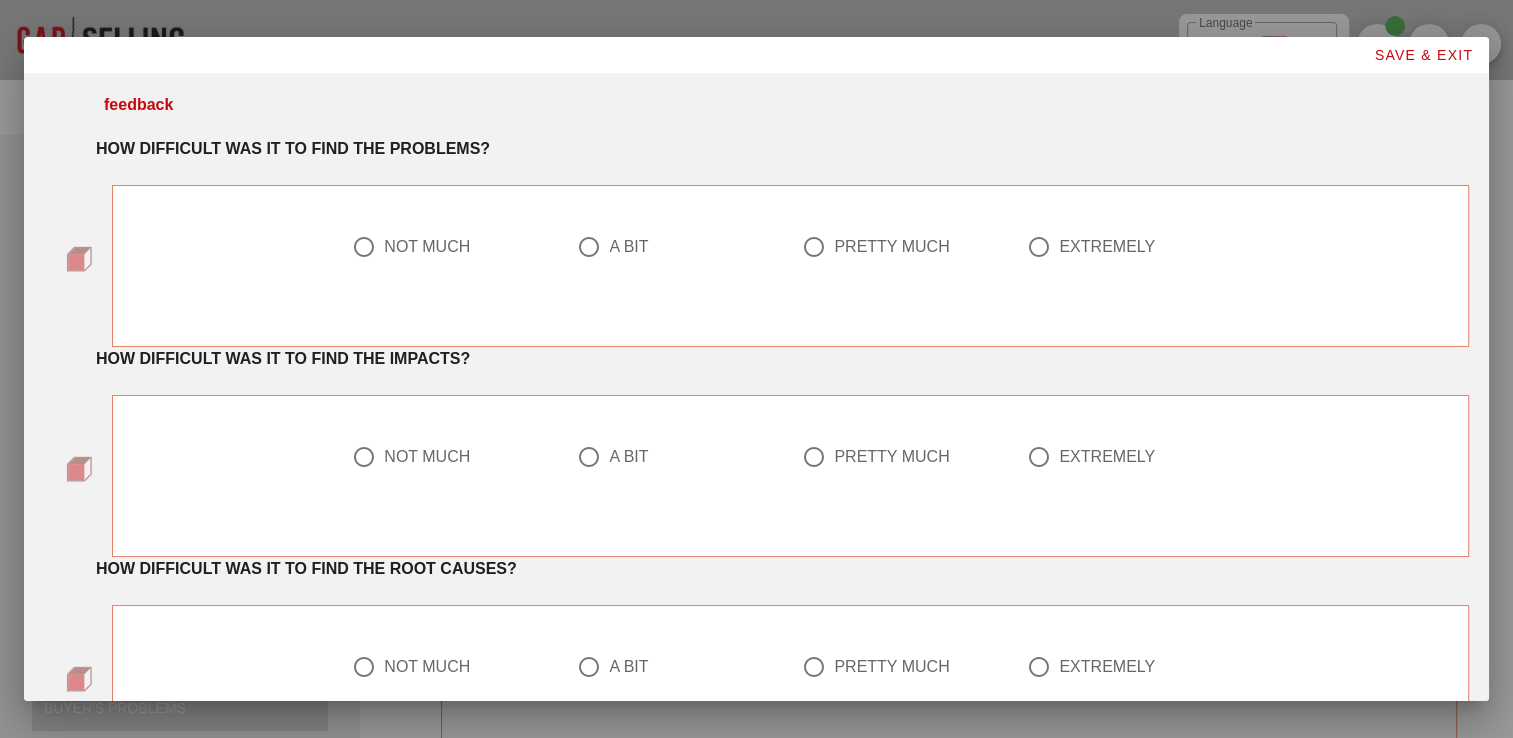 click on "NOT MUCH" at bounding box center [427, 247] 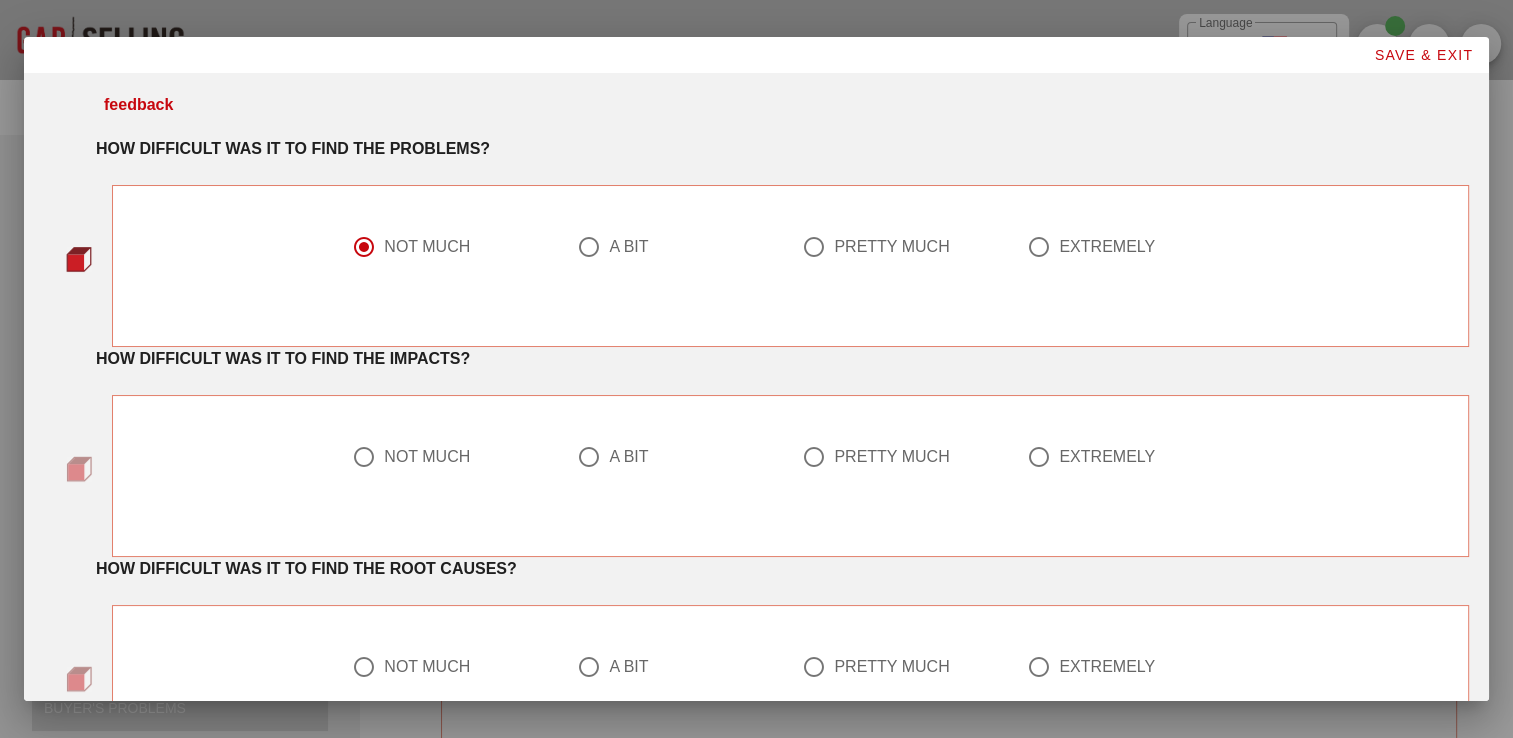 click on "NOT MUCH A BIT PRETTY MUCH EXTREMELY" at bounding box center [790, 464] 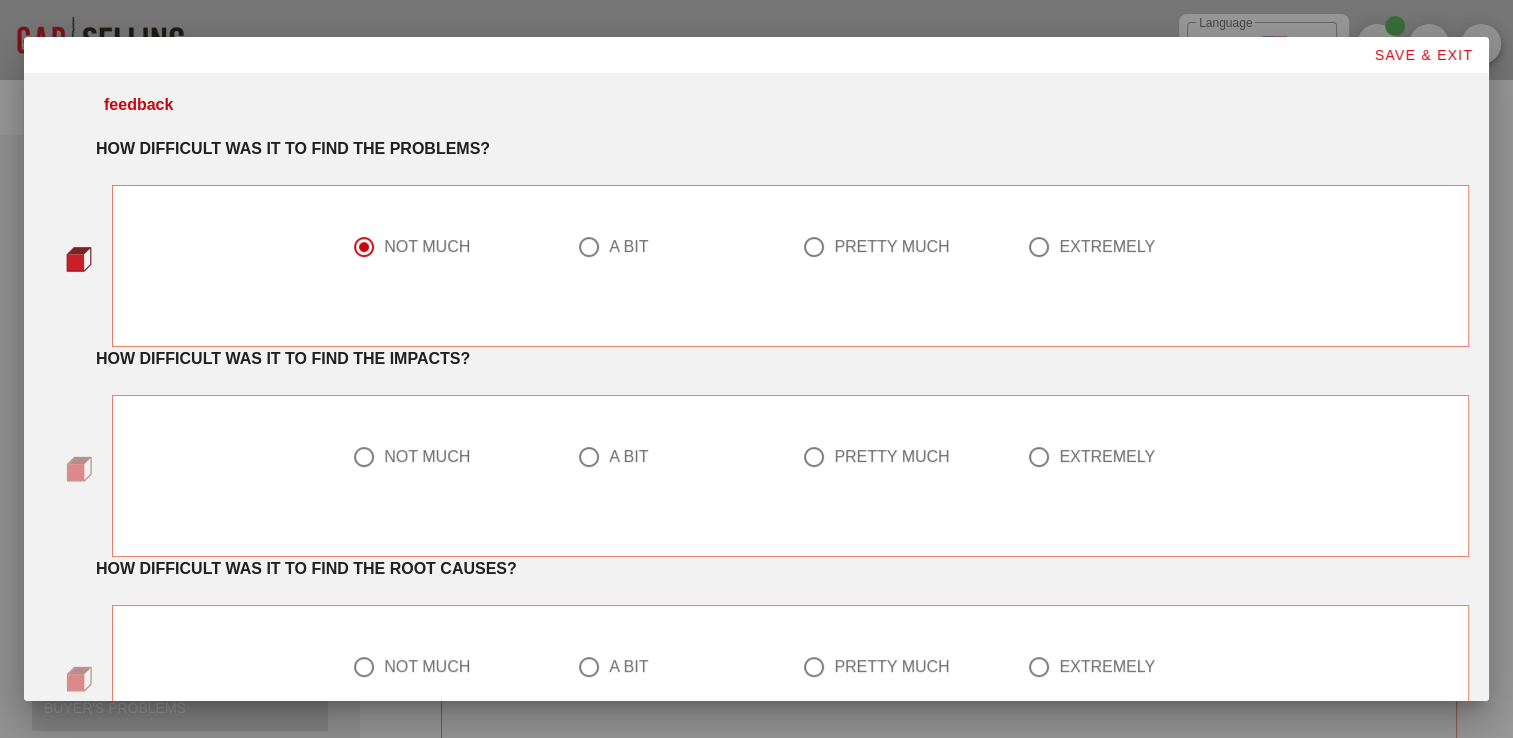 click at bounding box center (364, 457) 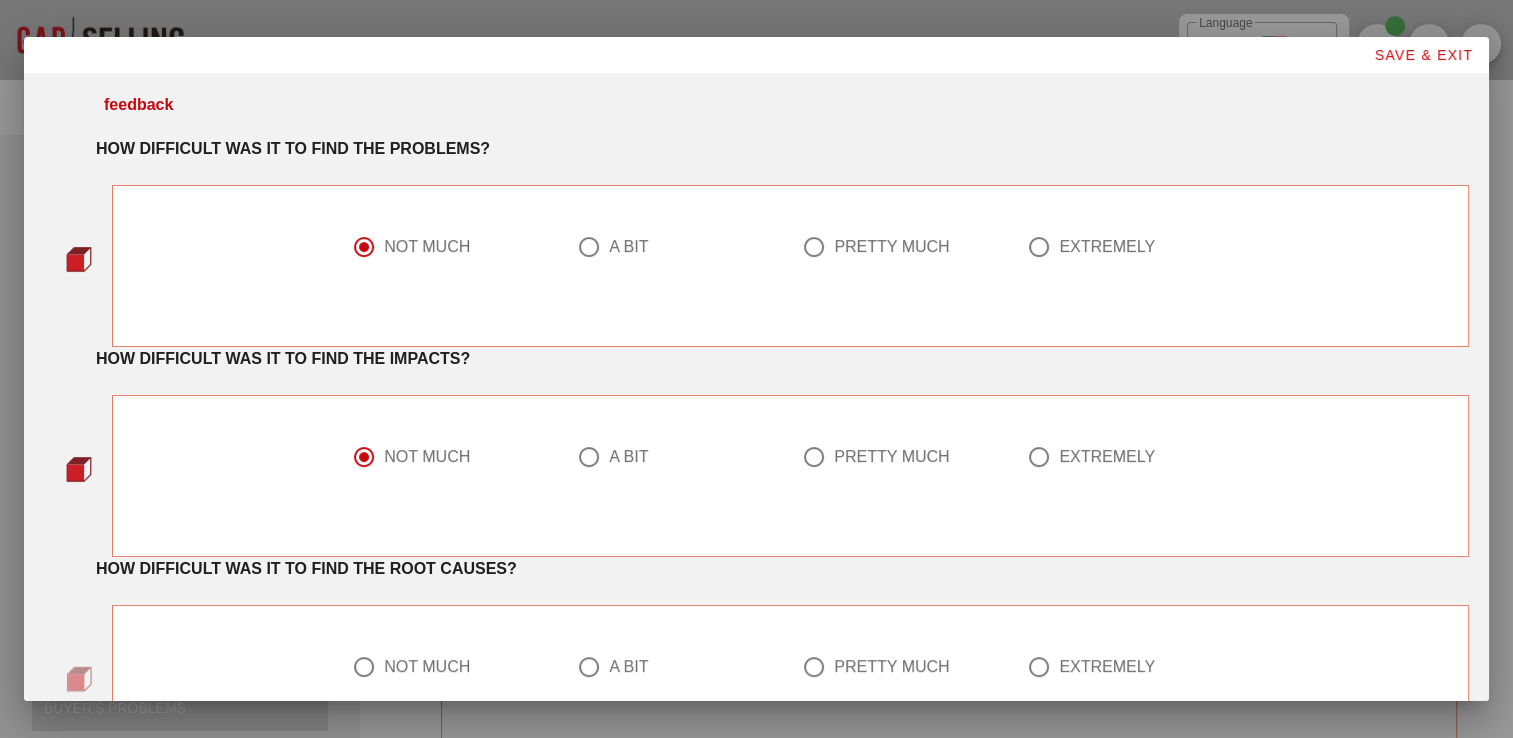 click at bounding box center (364, 667) 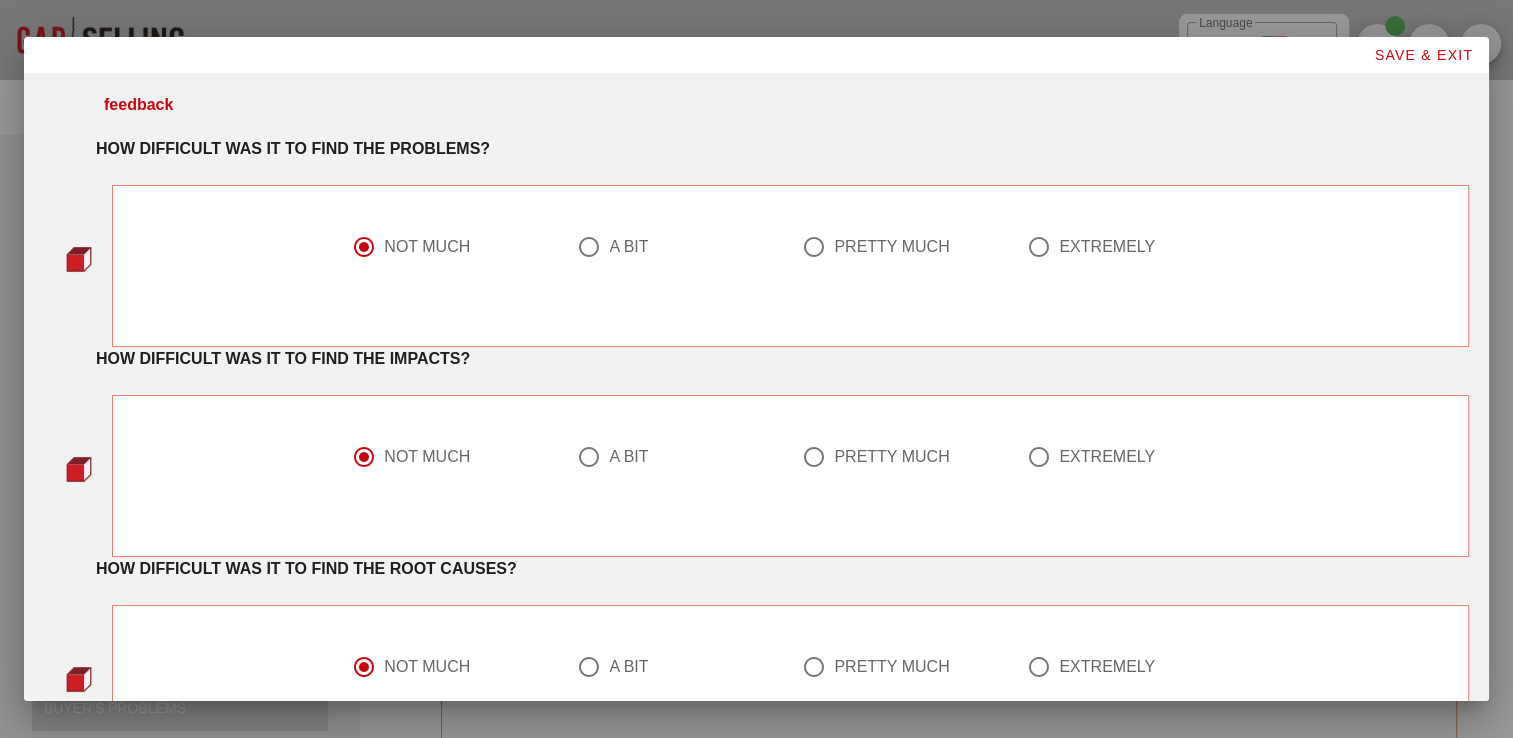 scroll, scrollTop: 164, scrollLeft: 0, axis: vertical 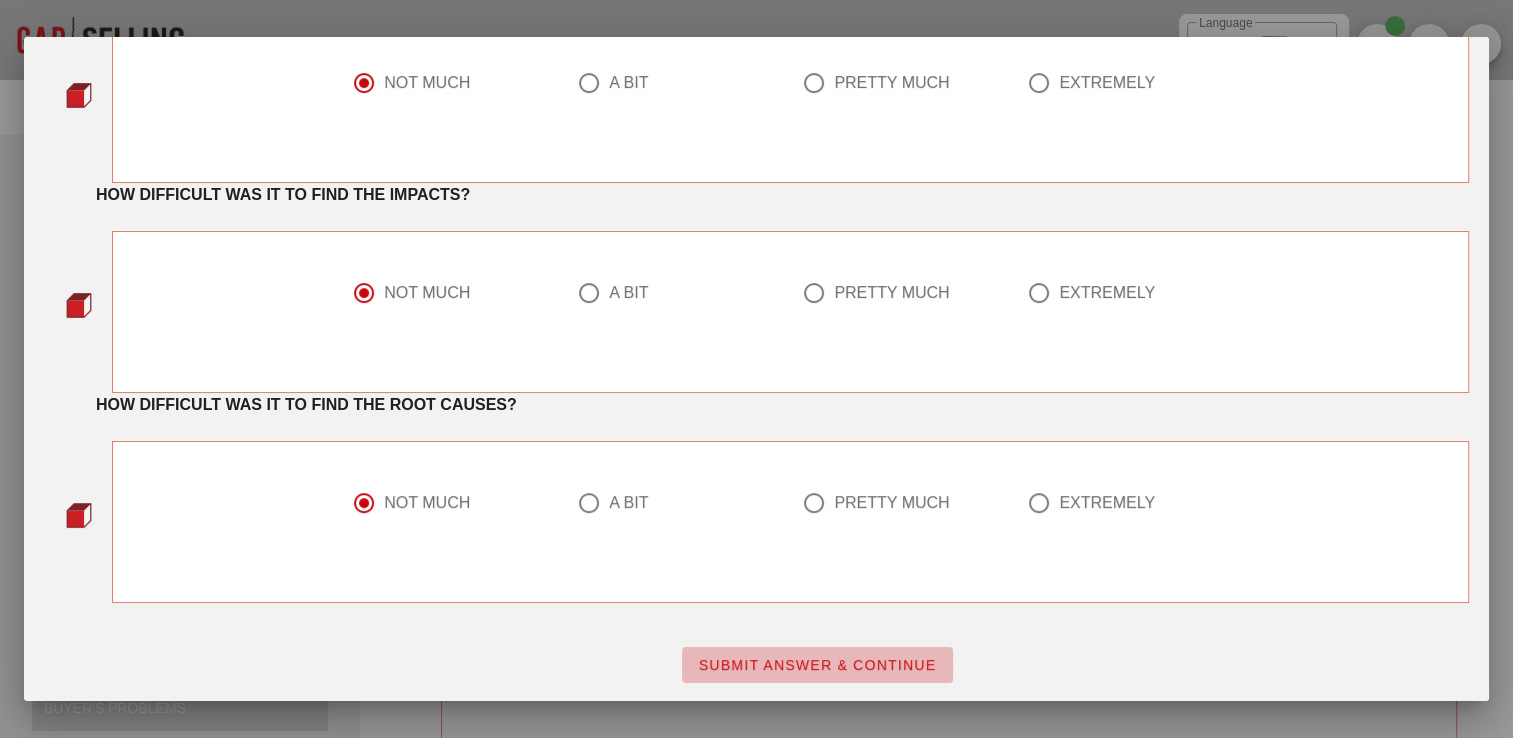 click on "SUBMIT ANSWER & CONTINUE" at bounding box center (817, 665) 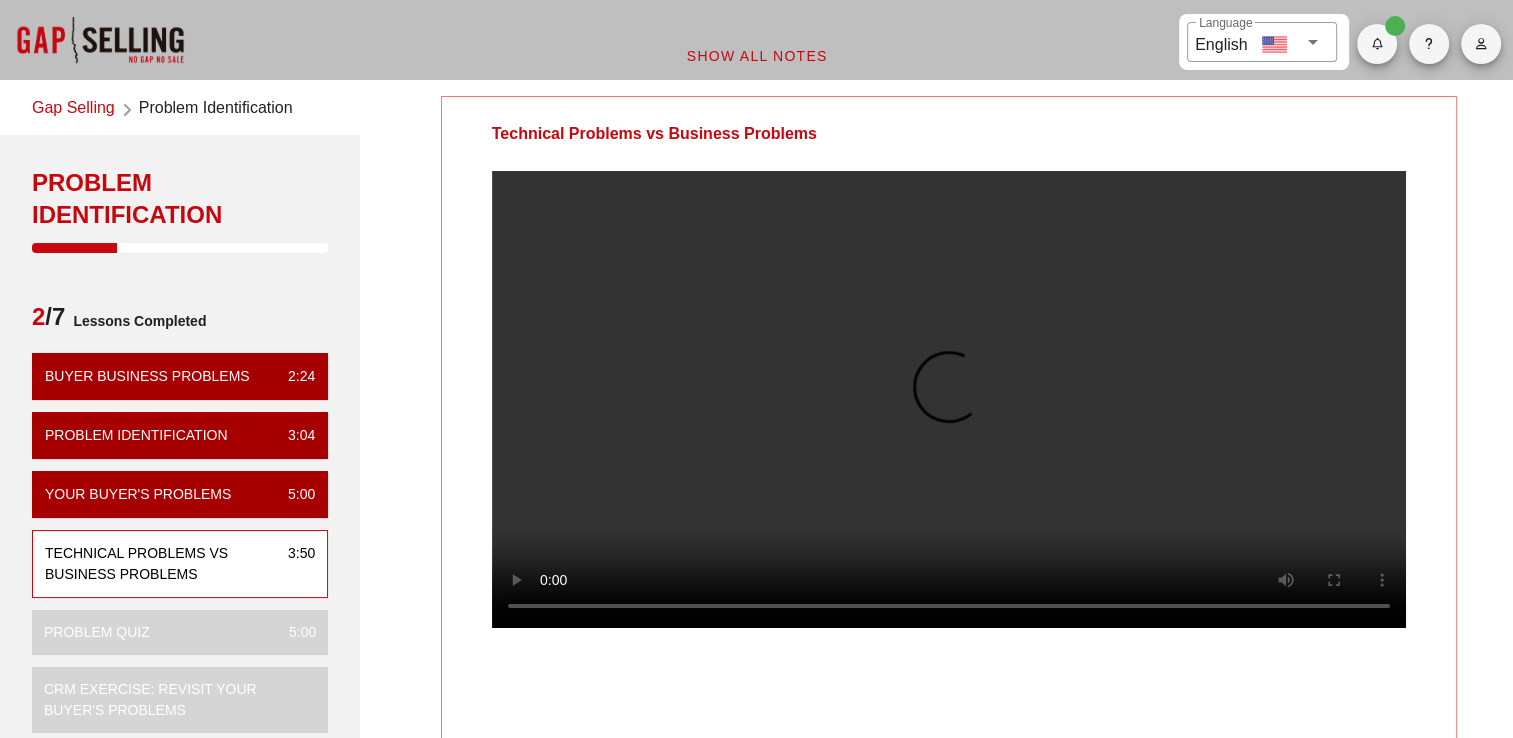 click on "​ Language English" at bounding box center (756, 40) 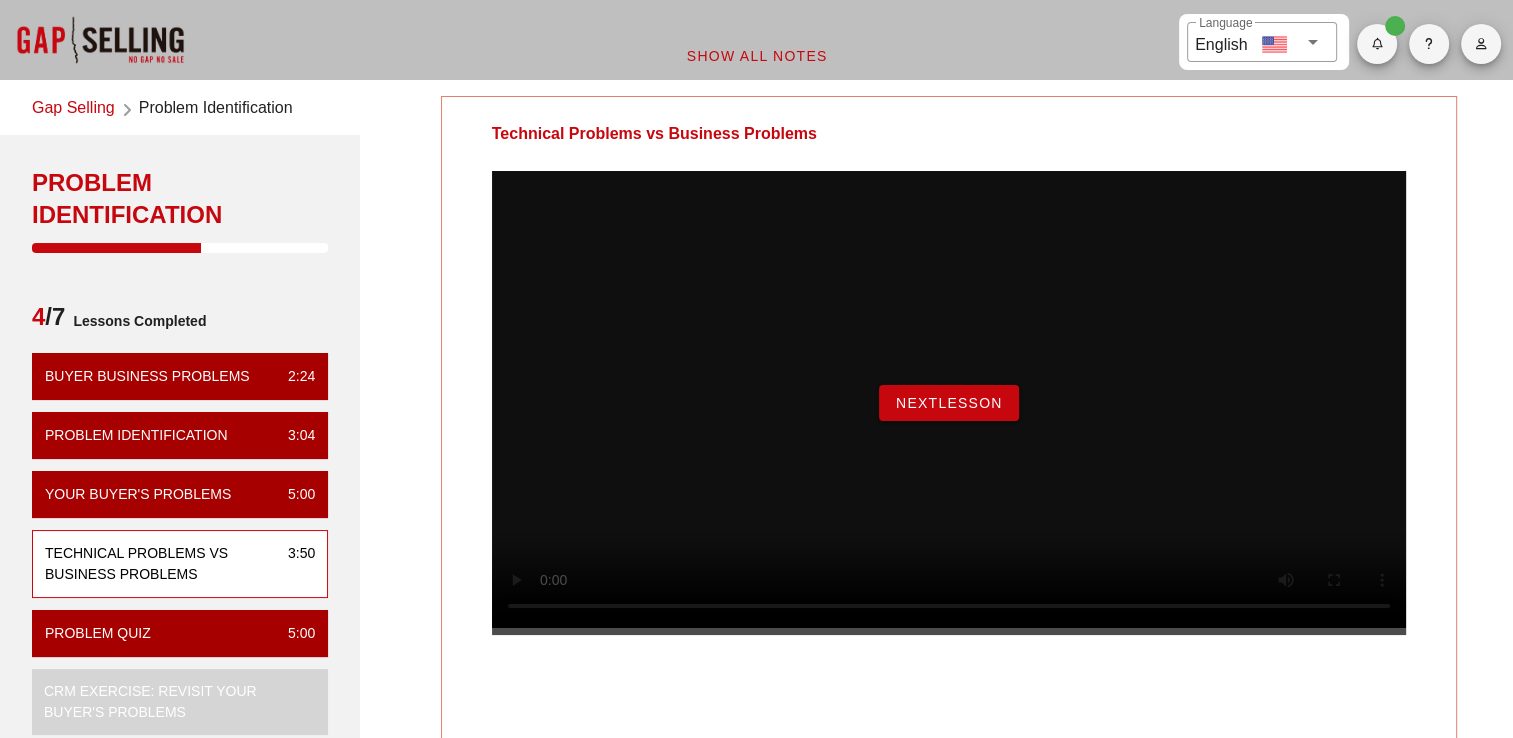 click on "NextLesson" at bounding box center [949, 403] 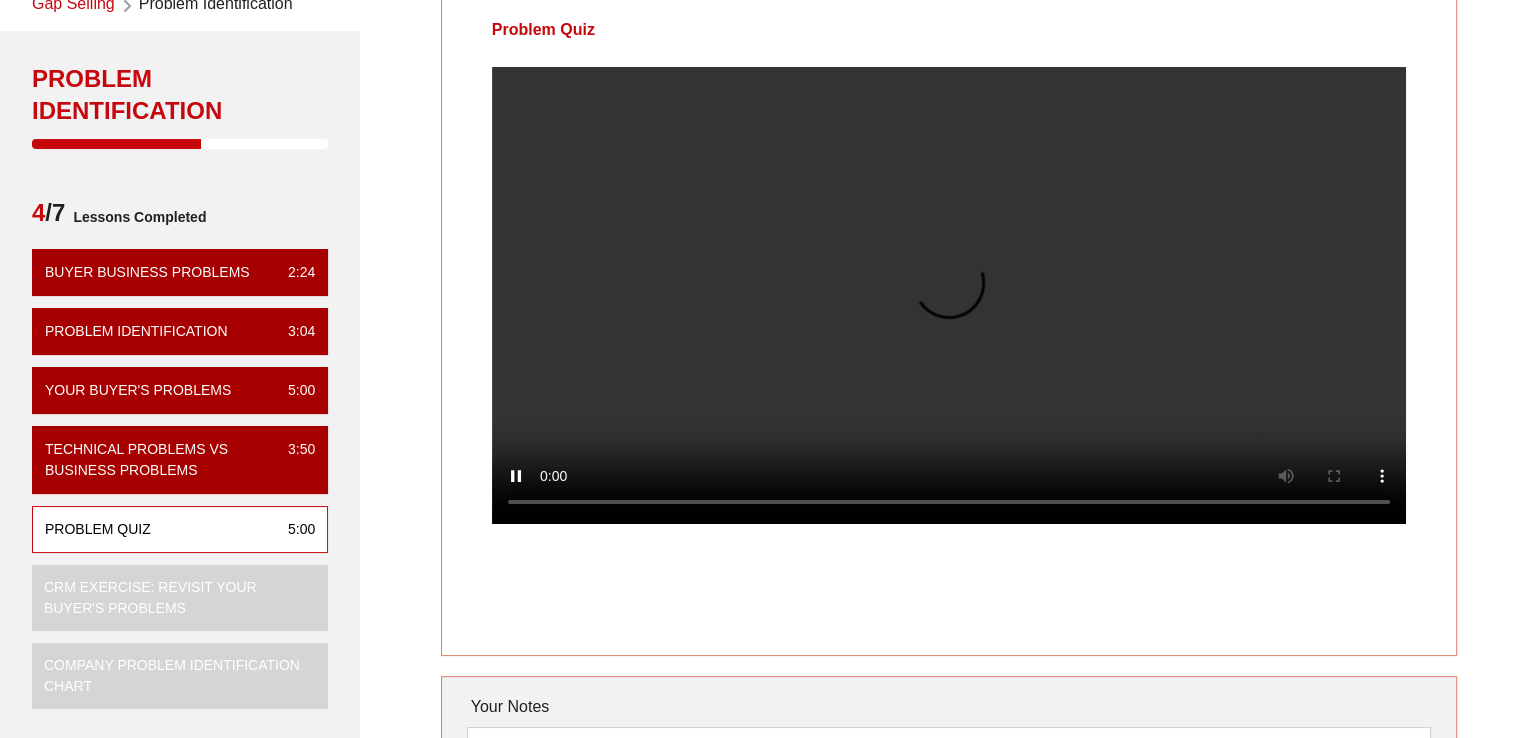 scroll, scrollTop: 107, scrollLeft: 0, axis: vertical 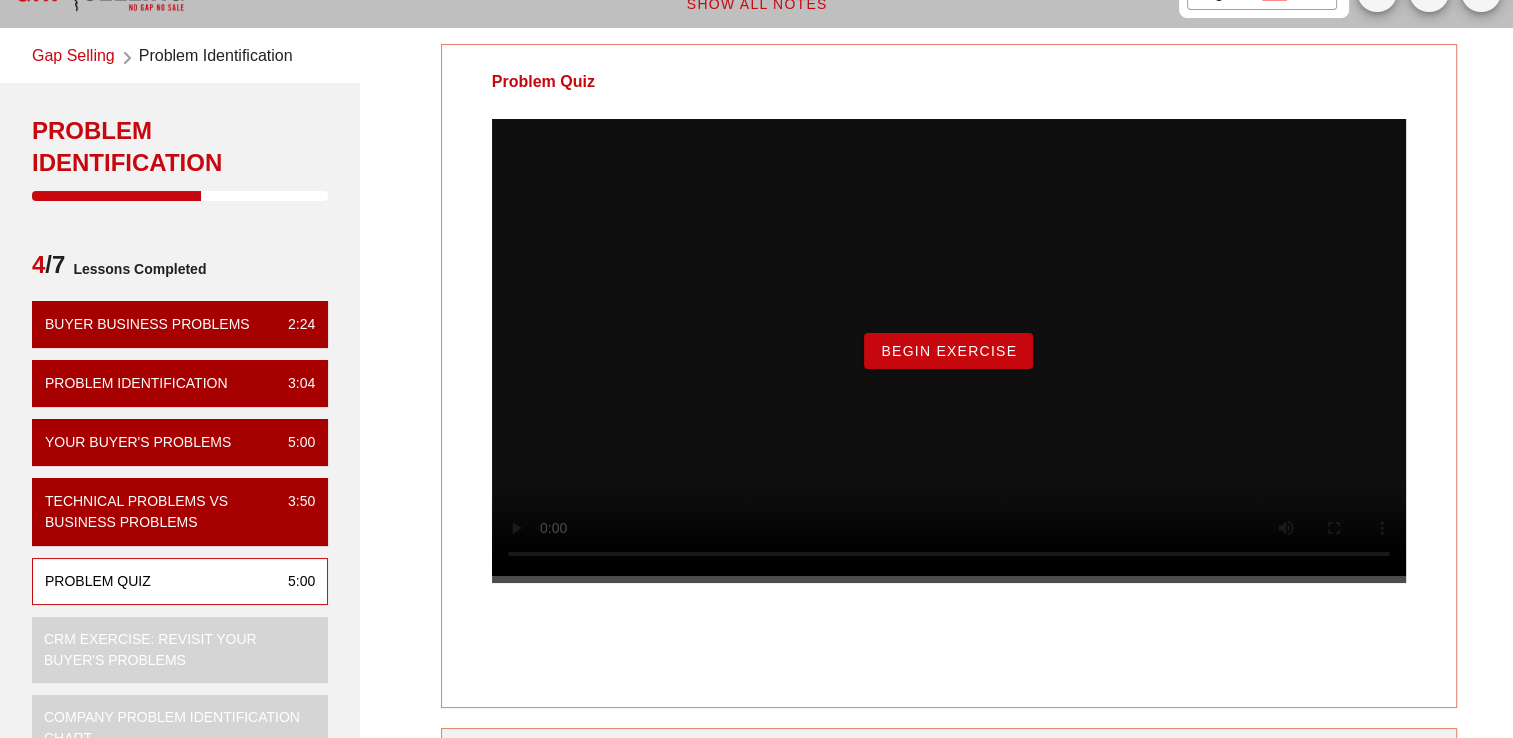 click on "Begin Exercise" at bounding box center [948, 351] 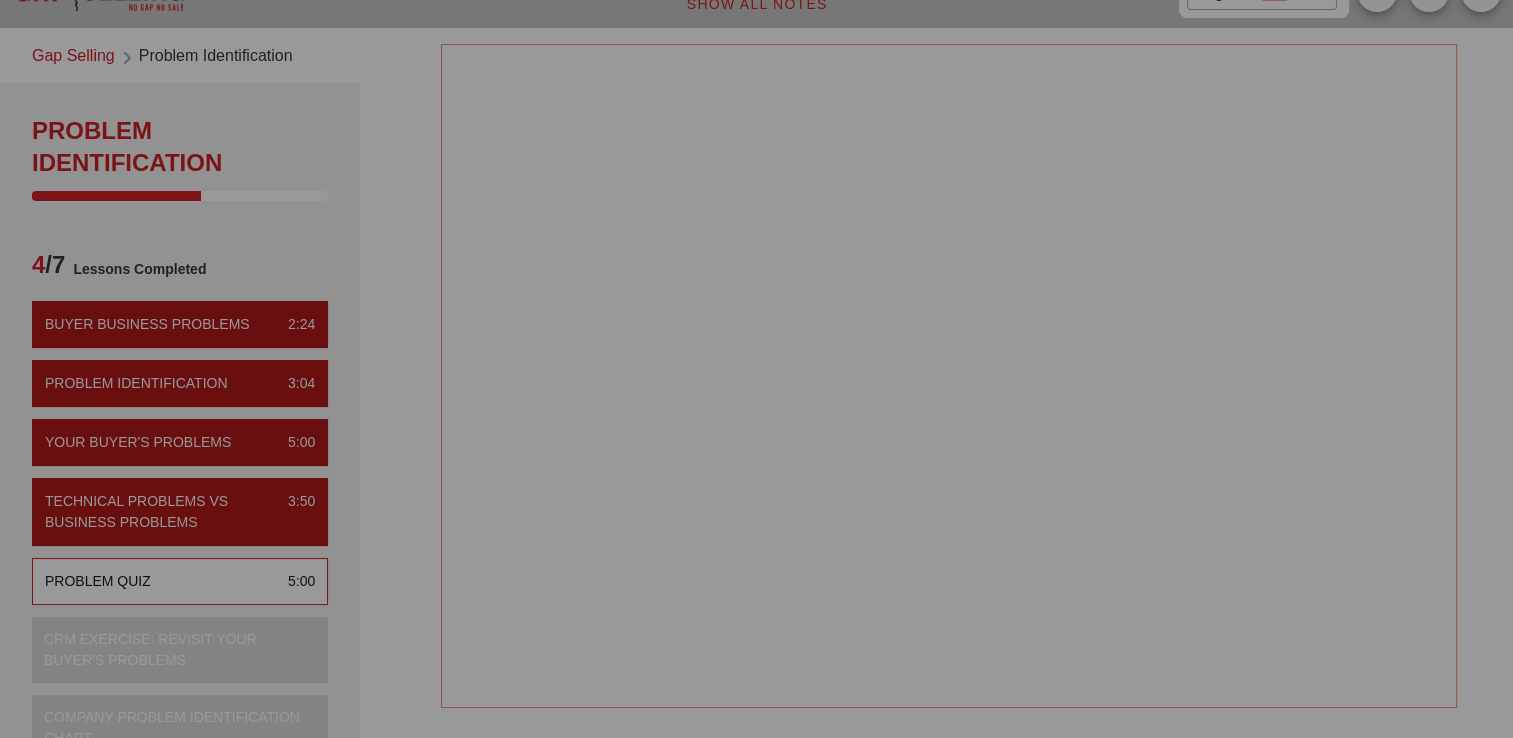 scroll, scrollTop: 0, scrollLeft: 0, axis: both 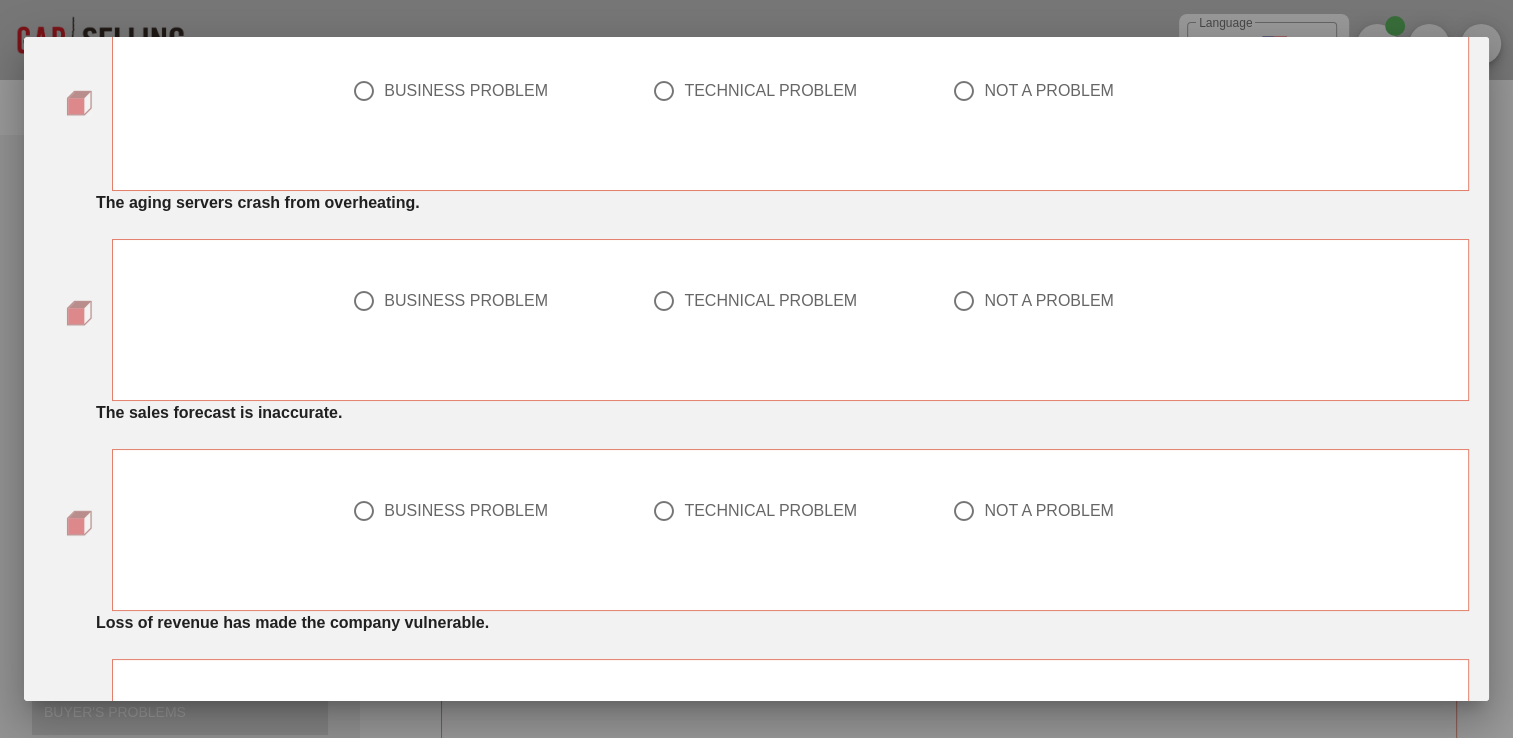 click on "The aging servers crash from overheating." at bounding box center (782, 203) 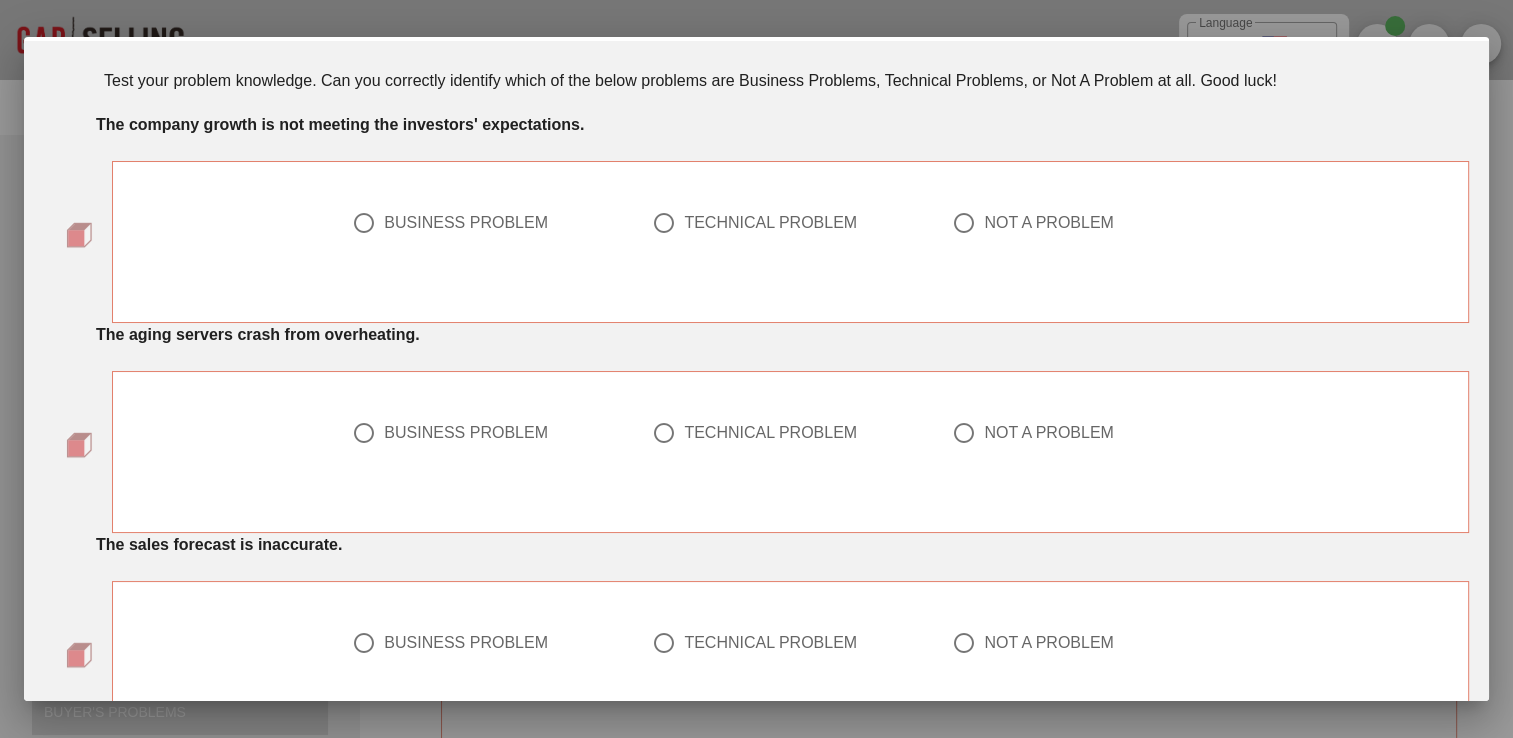 scroll, scrollTop: 0, scrollLeft: 0, axis: both 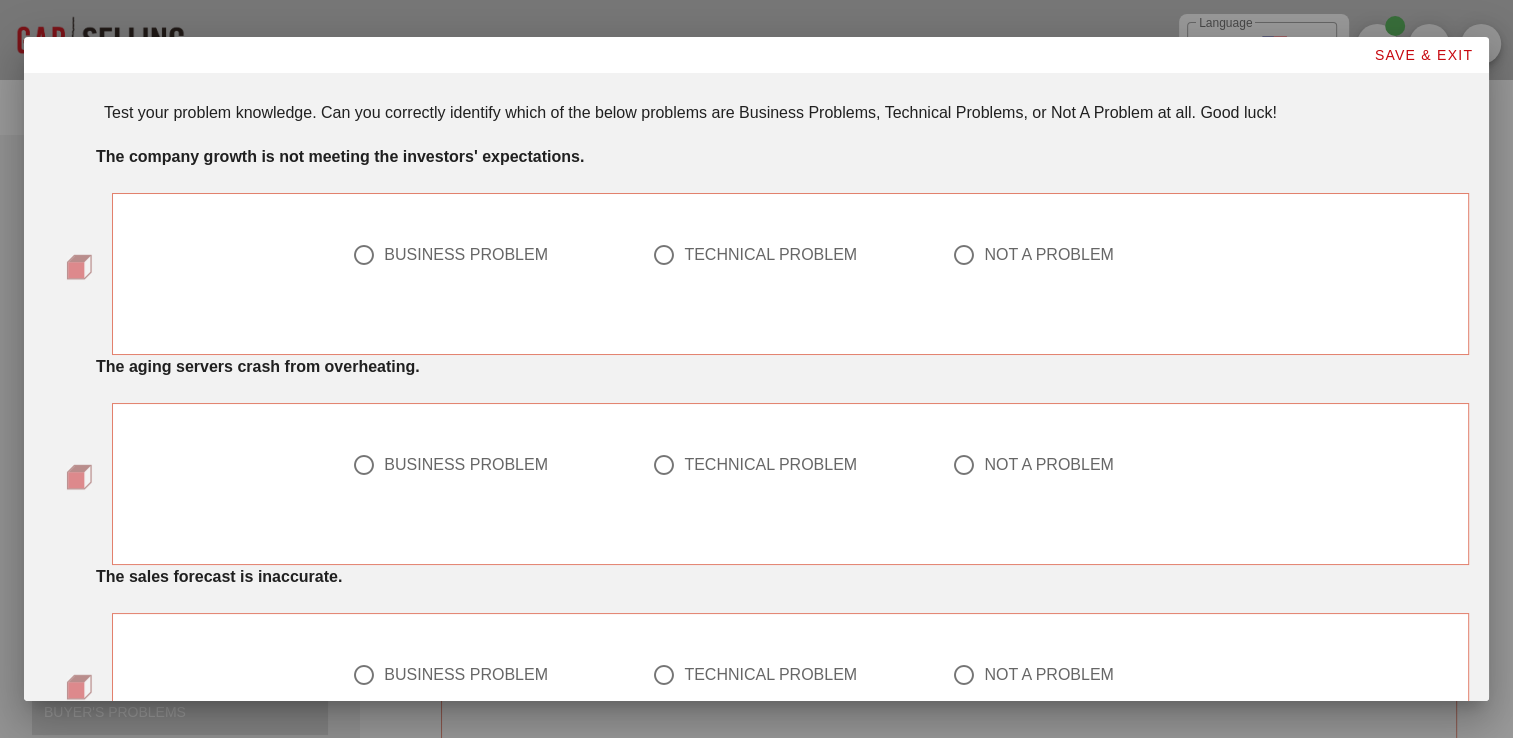 click at bounding box center (364, 255) 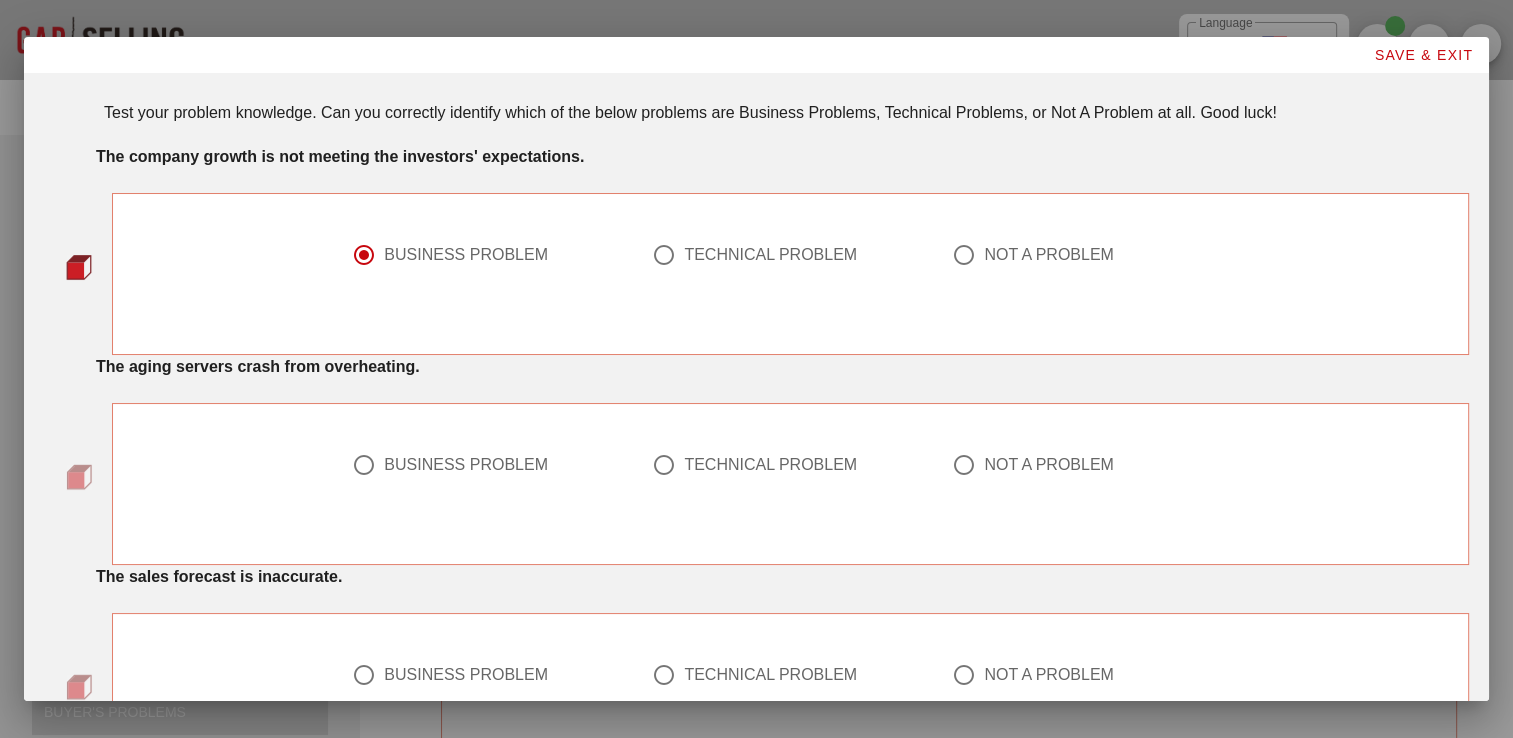 click on "TECHNICAL PROBLEM" at bounding box center (790, 477) 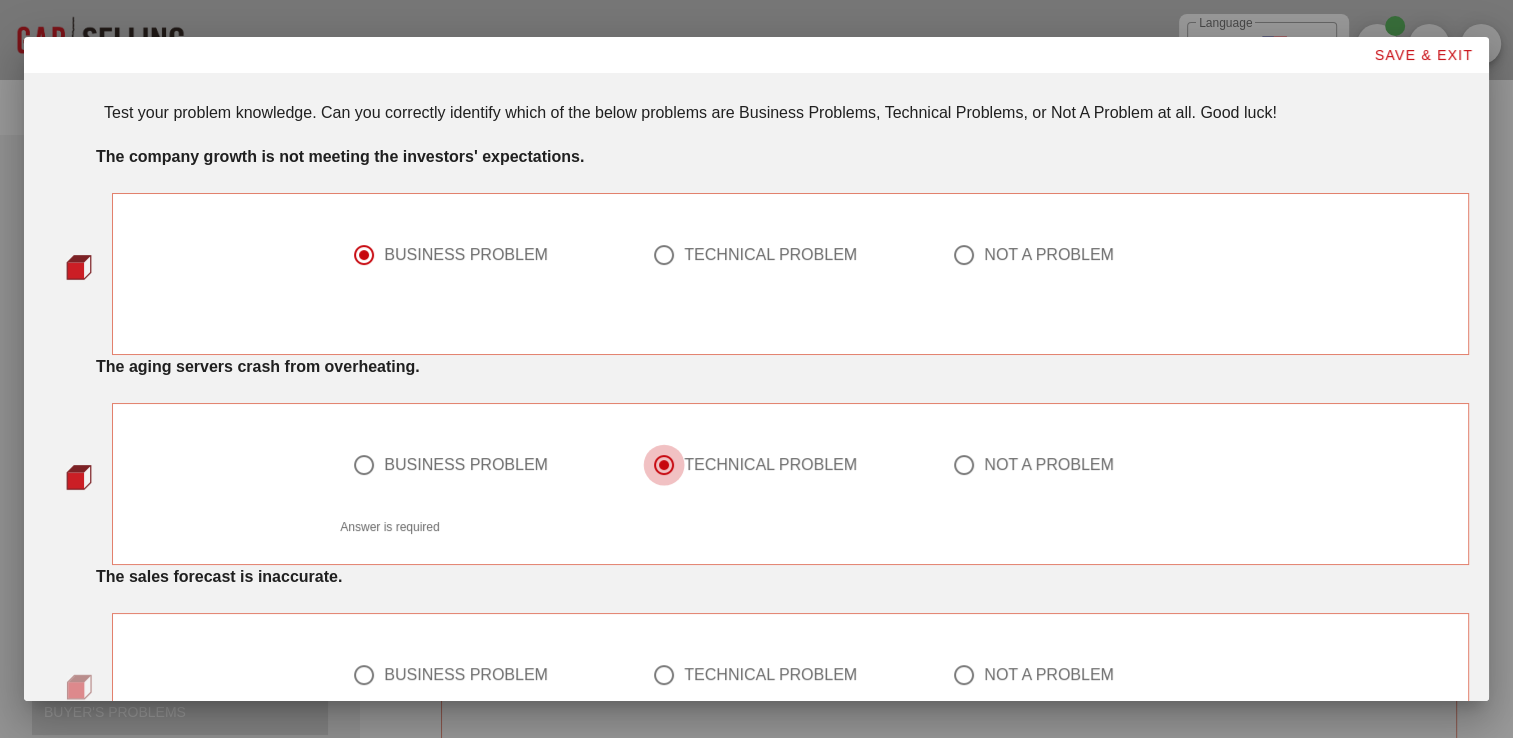 radio on "true" 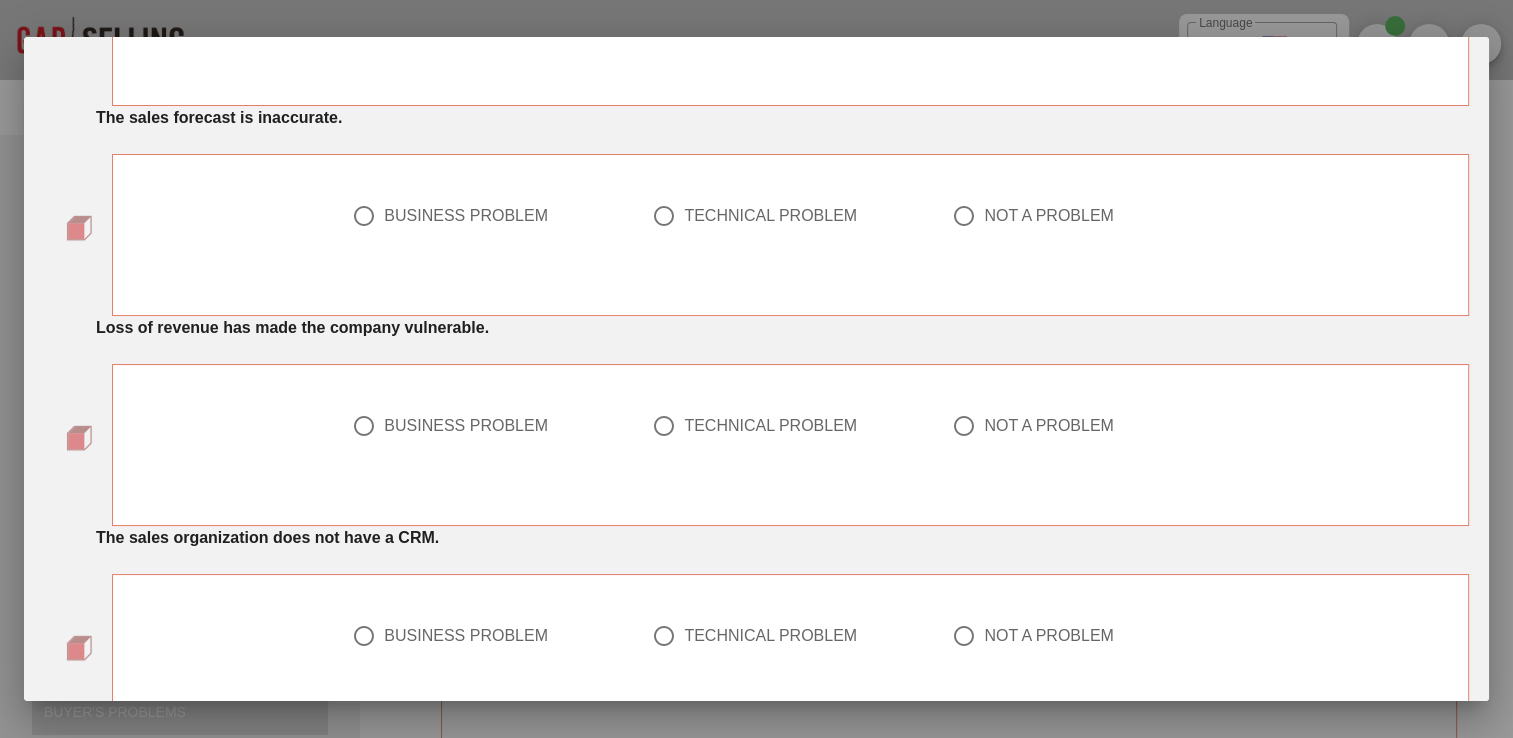 scroll, scrollTop: 464, scrollLeft: 0, axis: vertical 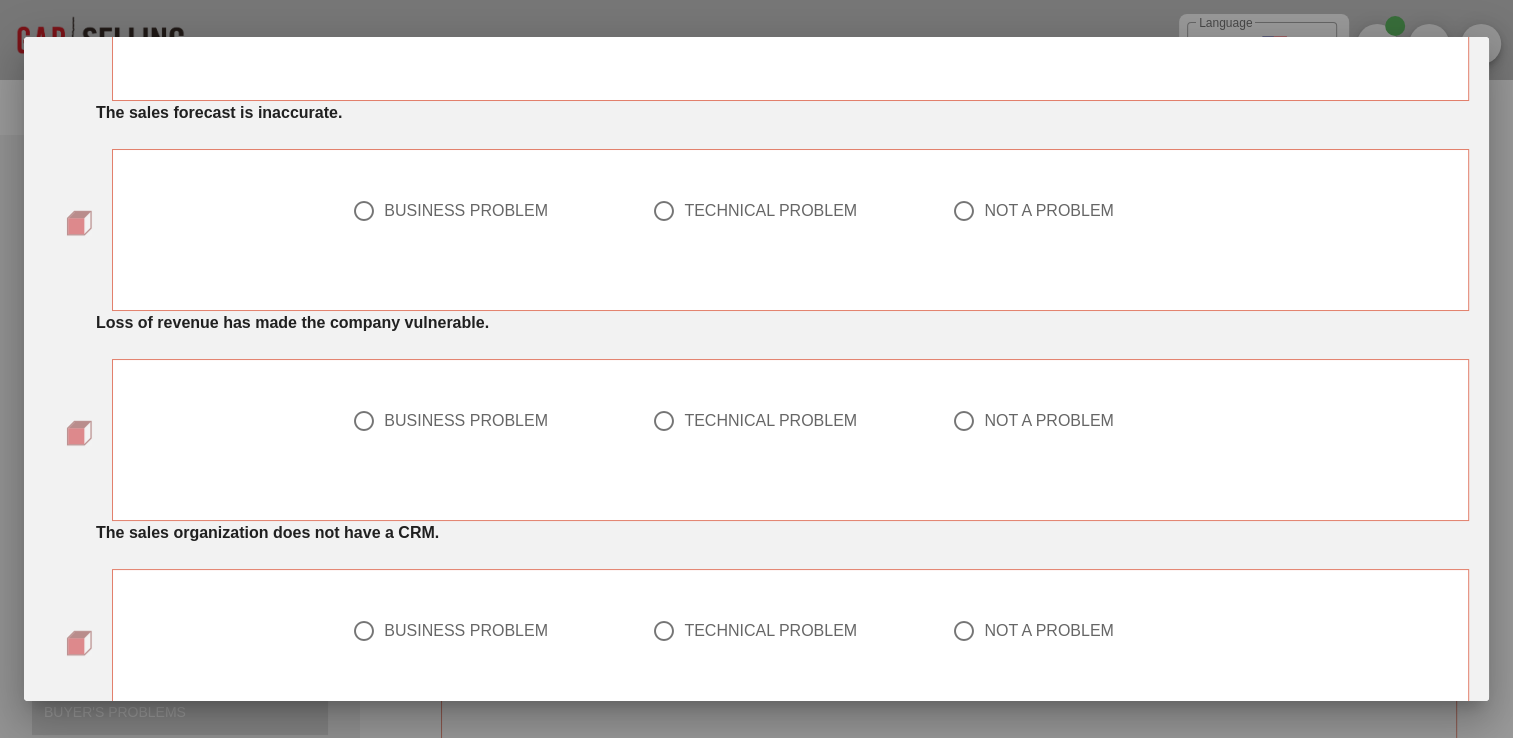 click on "BUSINESS PROBLEM" at bounding box center (466, 211) 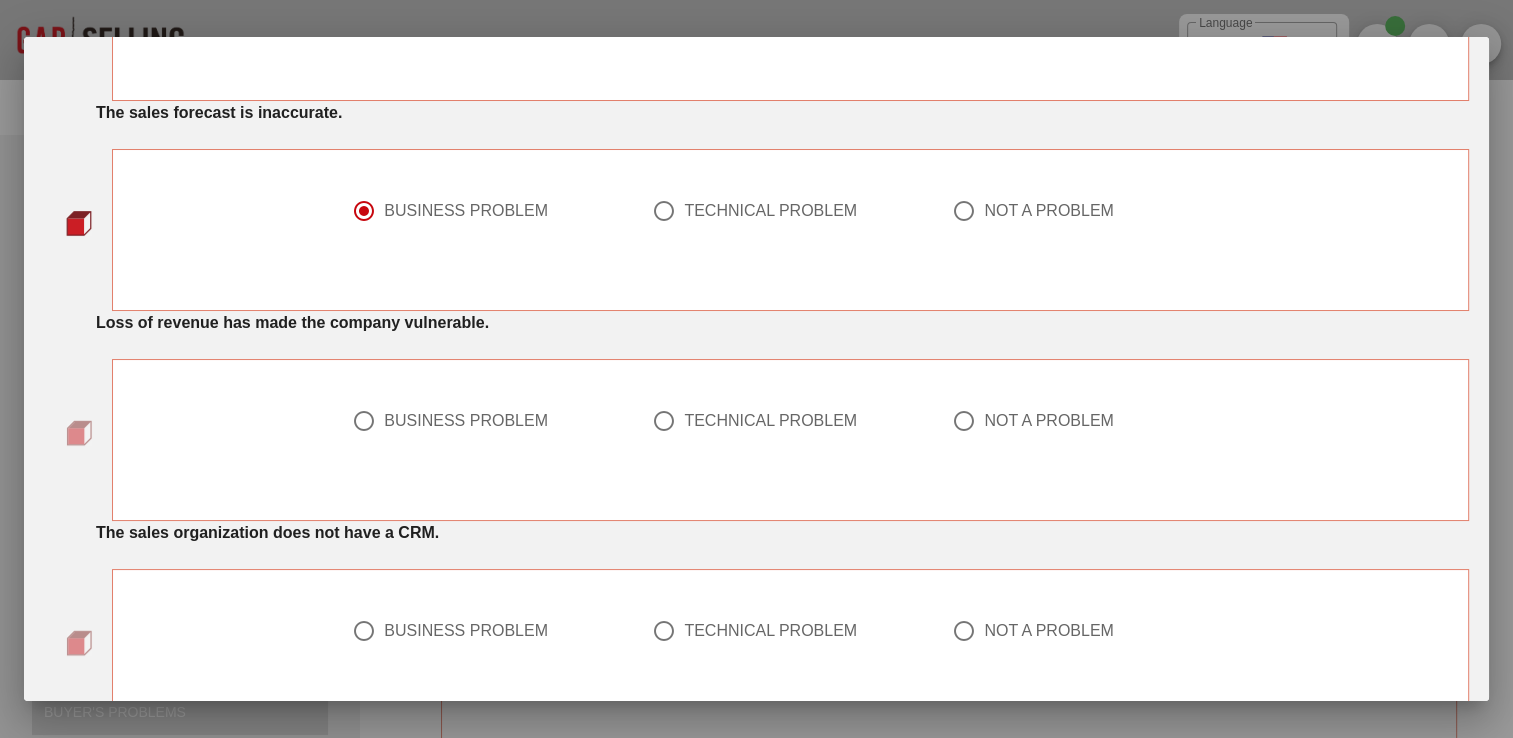 click on "BUSINESS PROBLEM" at bounding box center [466, 421] 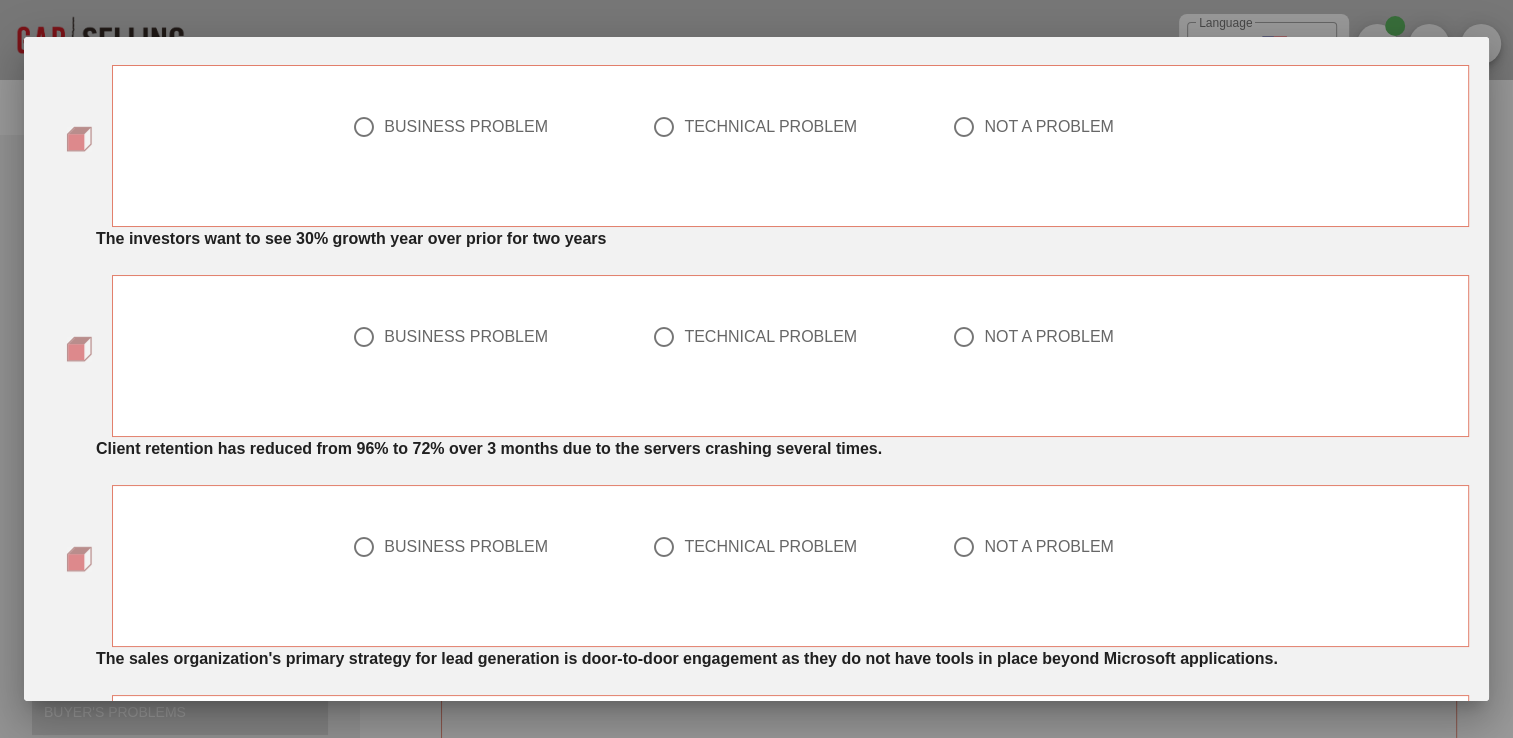 scroll, scrollTop: 971, scrollLeft: 0, axis: vertical 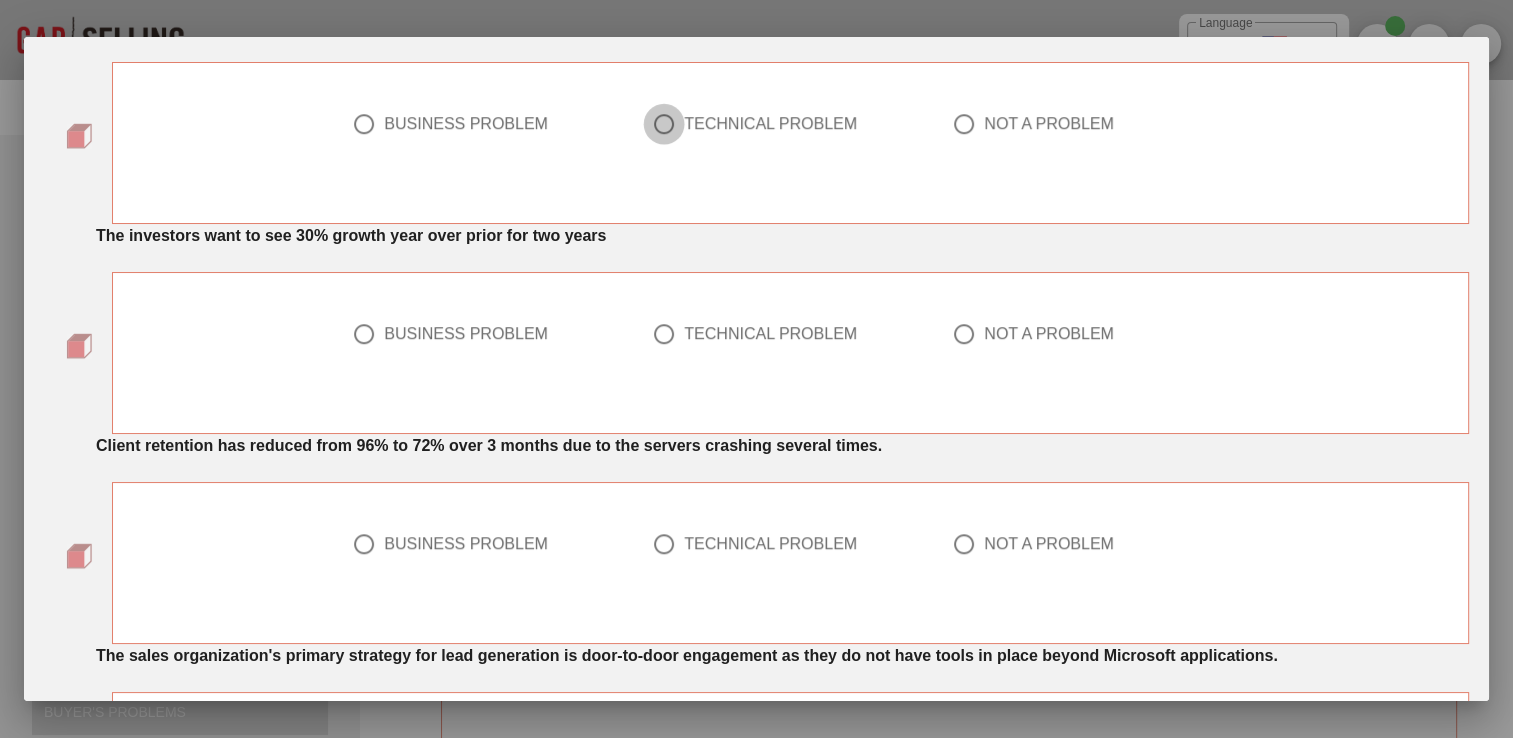 click at bounding box center (664, 124) 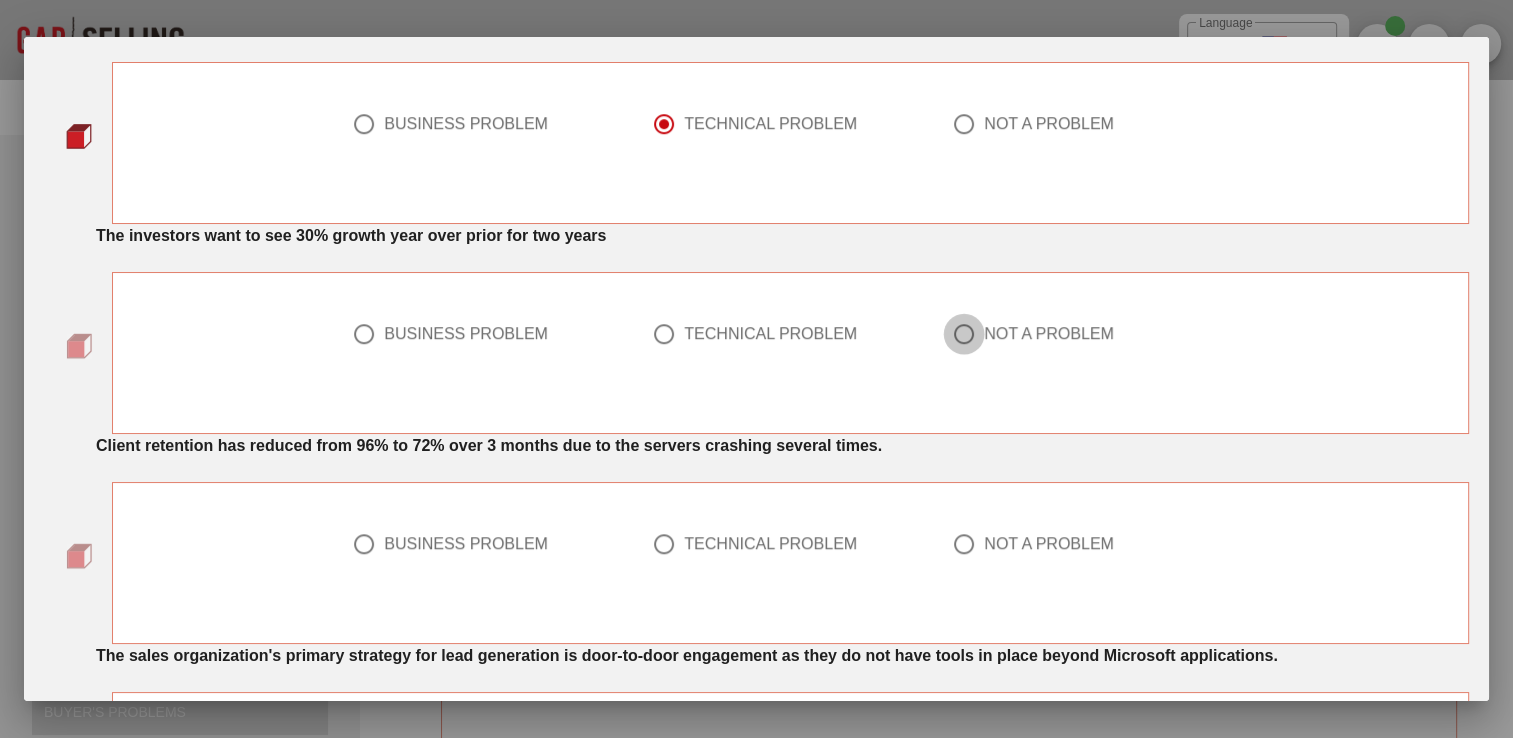 click at bounding box center (964, 334) 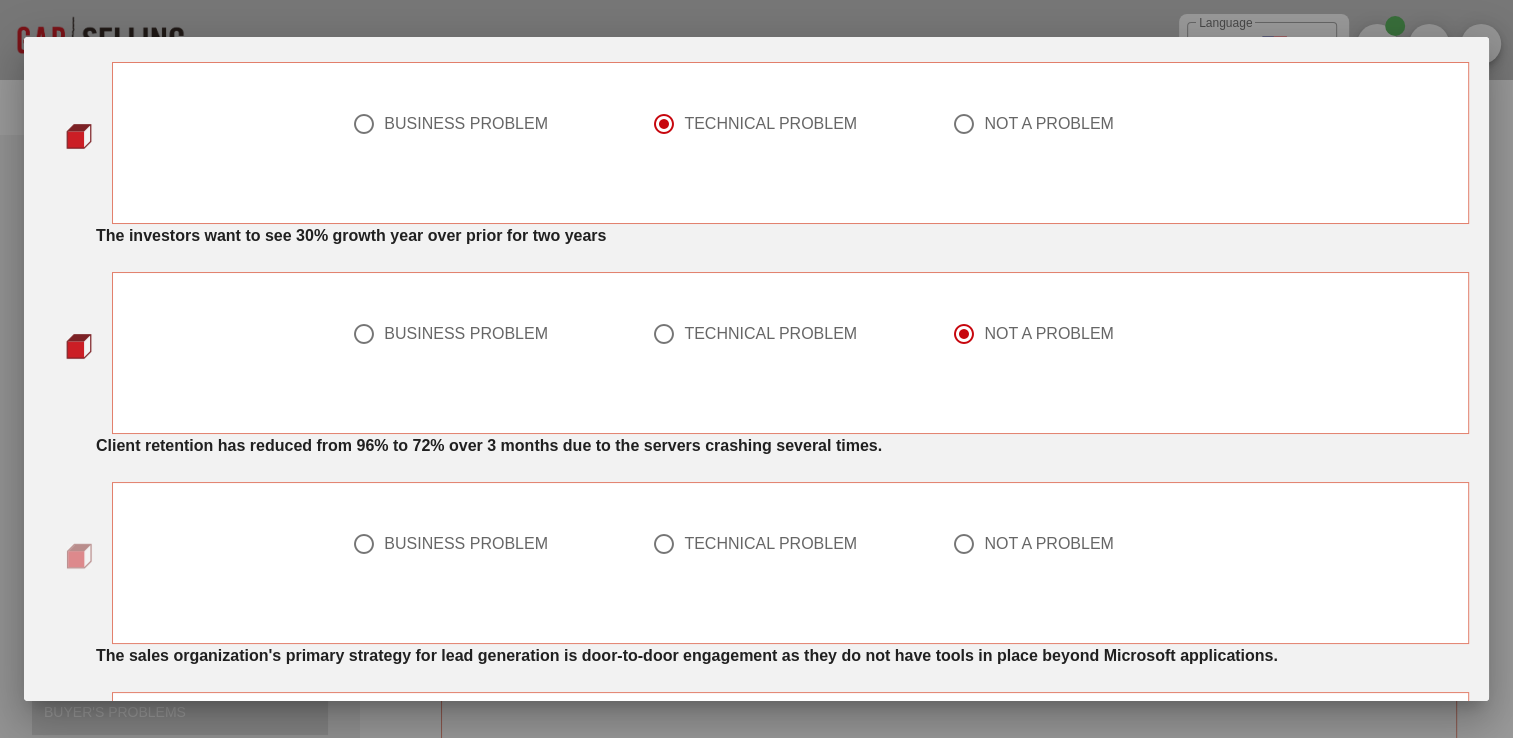 click at bounding box center [664, 544] 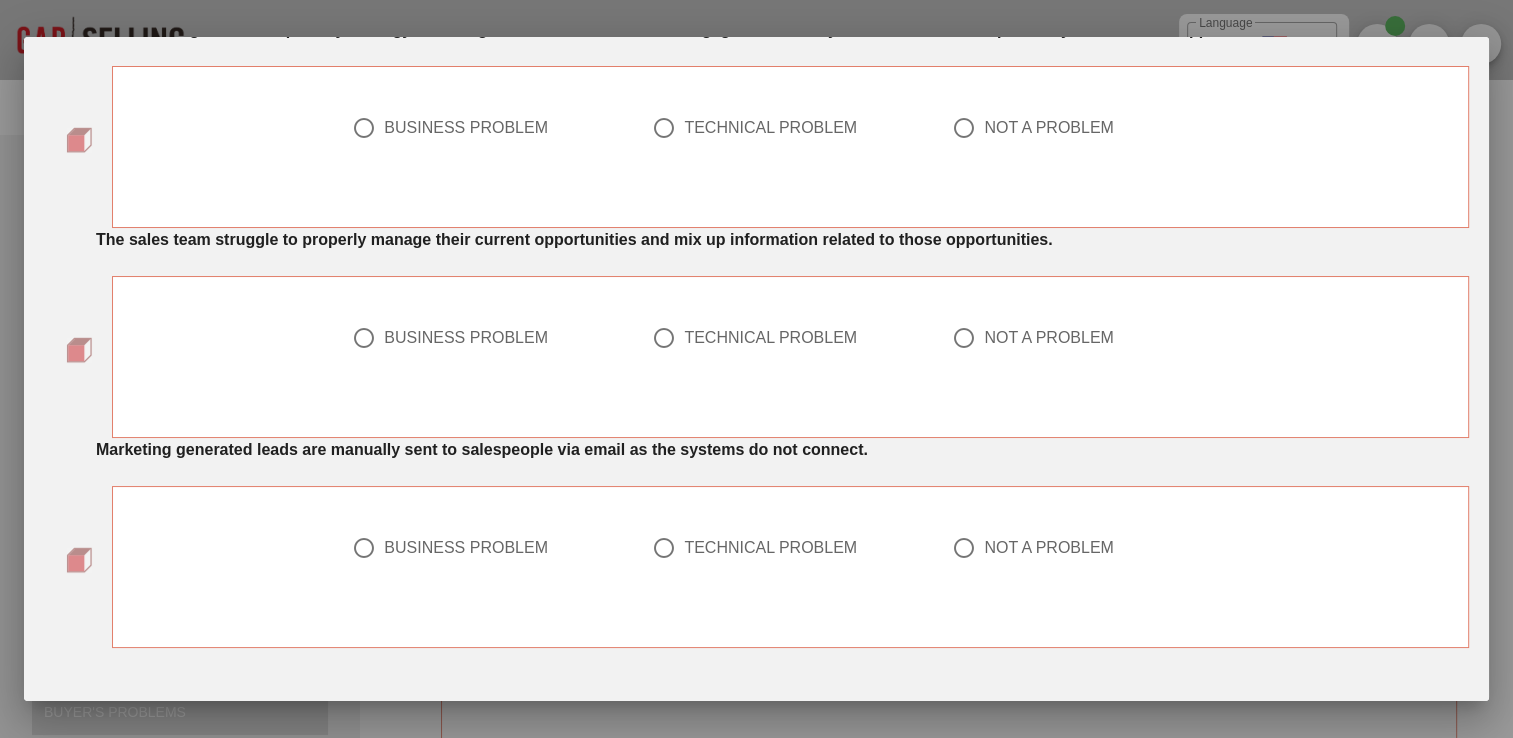 scroll, scrollTop: 1620, scrollLeft: 0, axis: vertical 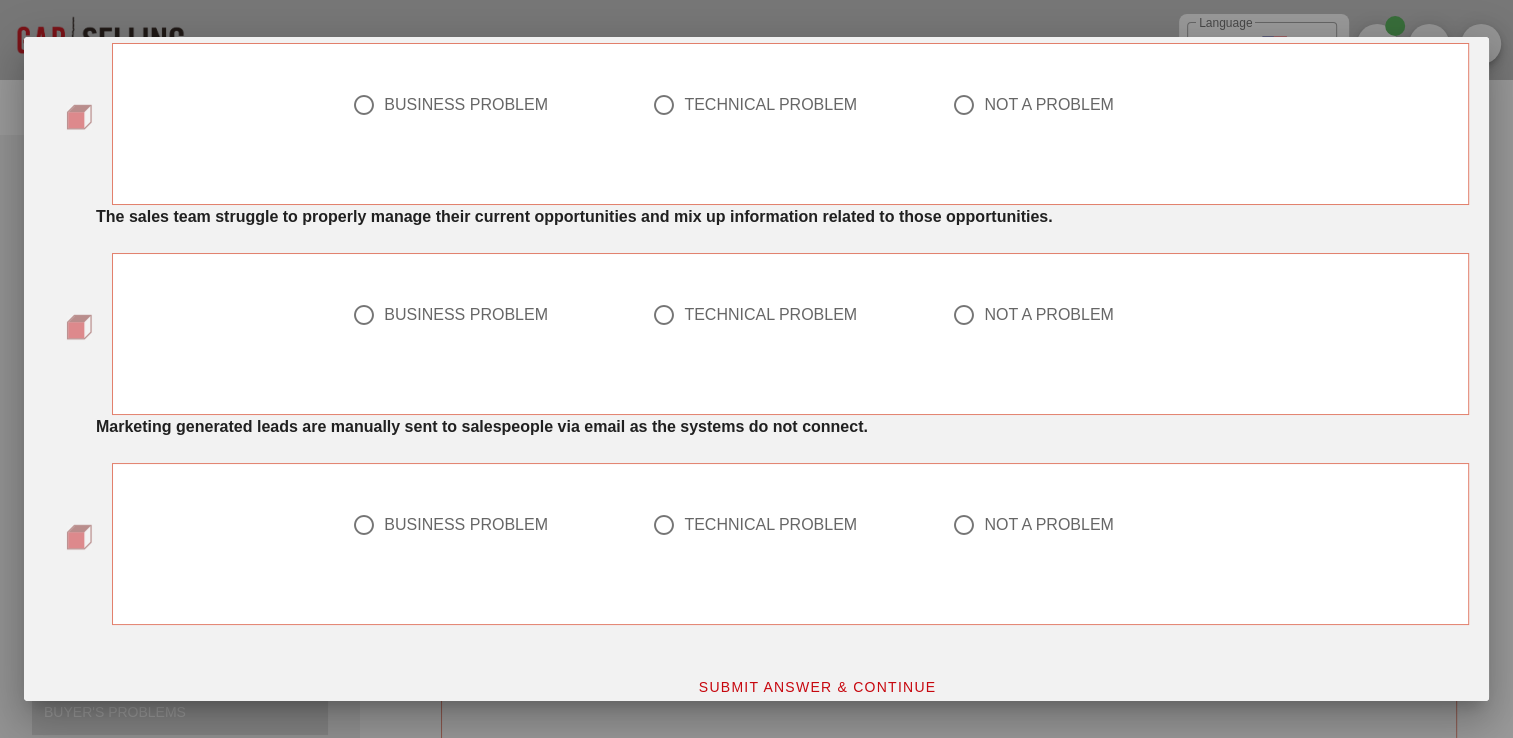 click on "TECHNICAL PROBLEM" at bounding box center (770, 315) 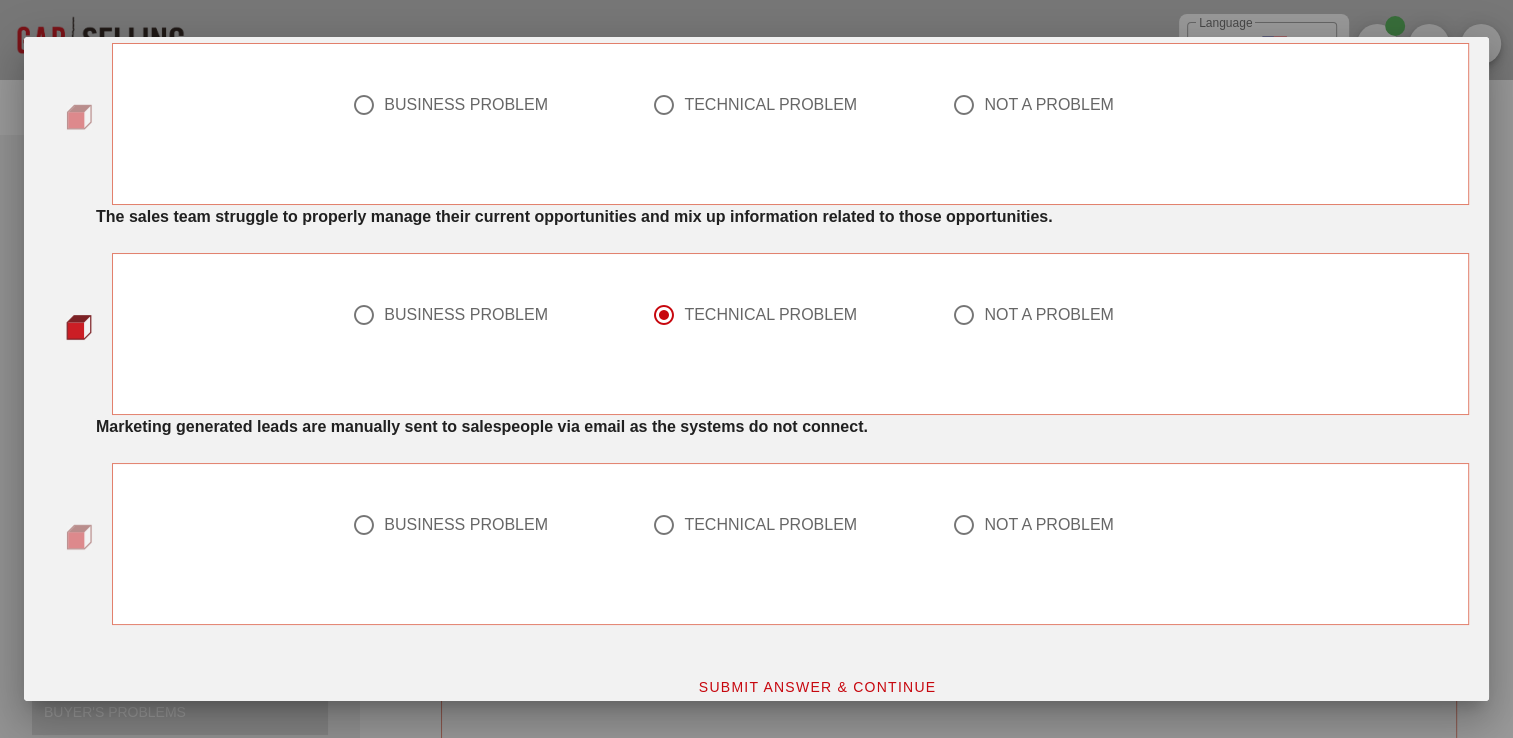 click at bounding box center [664, 525] 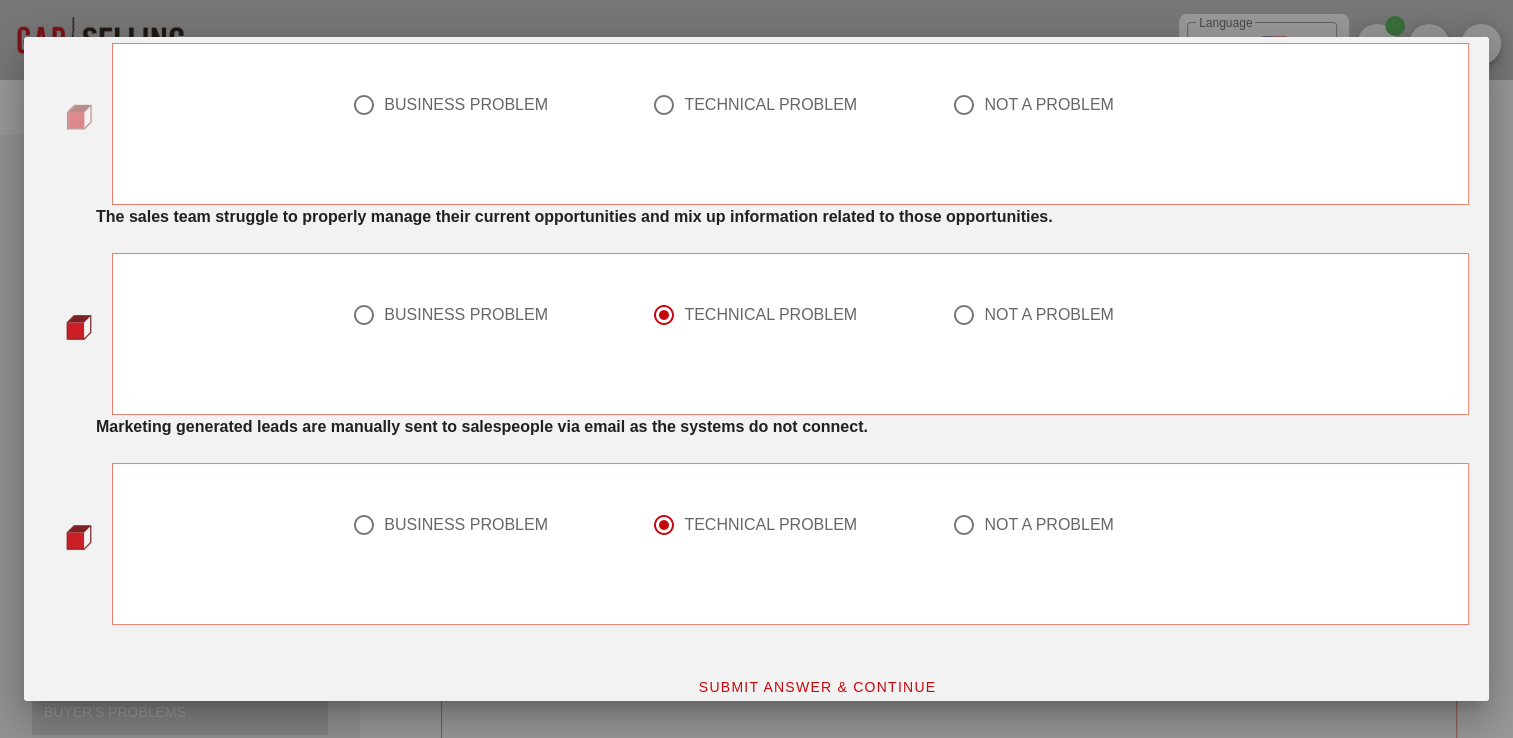 scroll, scrollTop: 1639, scrollLeft: 0, axis: vertical 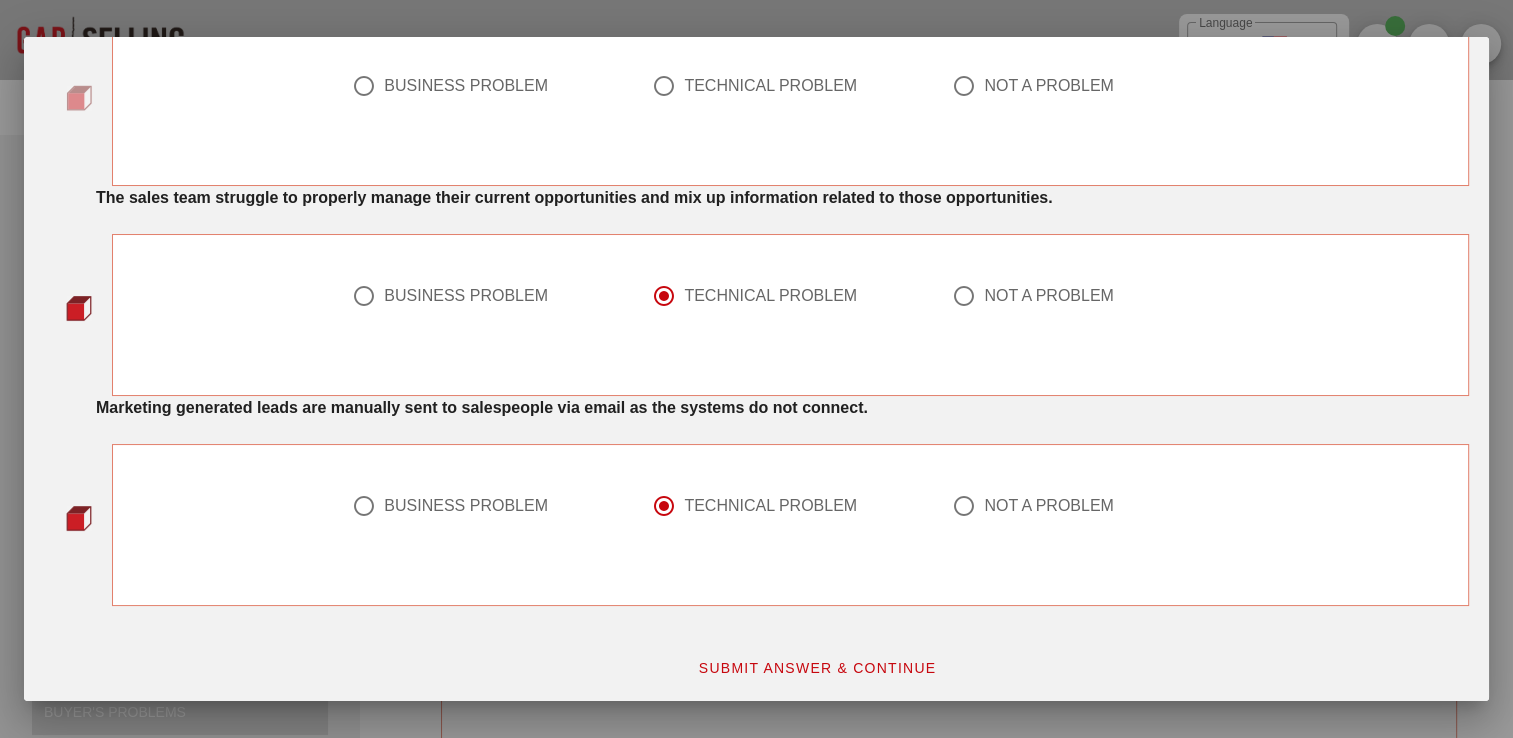 click on "SUBMIT ANSWER & CONTINUE" at bounding box center (817, 668) 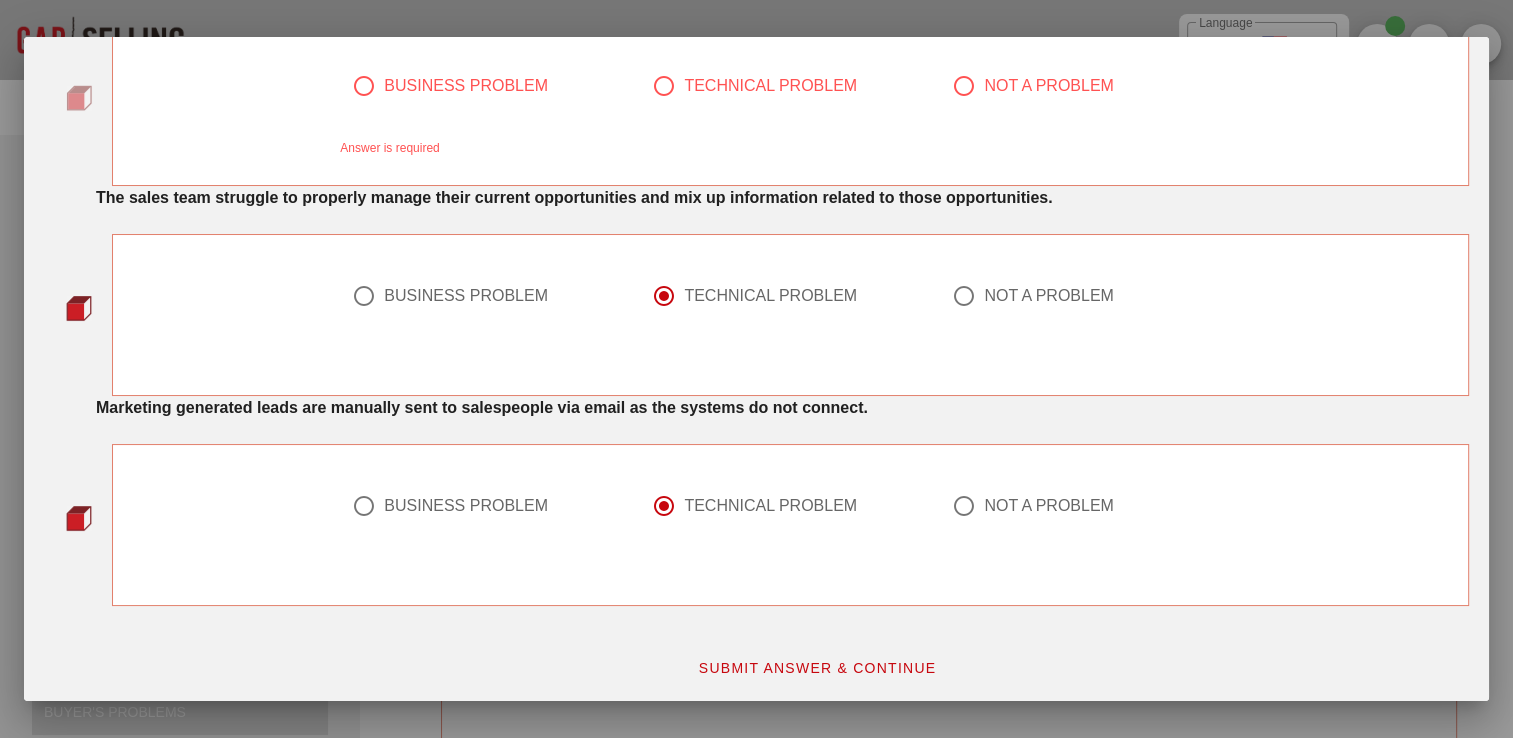 click on "The sales team struggle to properly manage their current opportunities and mix up information related to those opportunities." at bounding box center (782, 198) 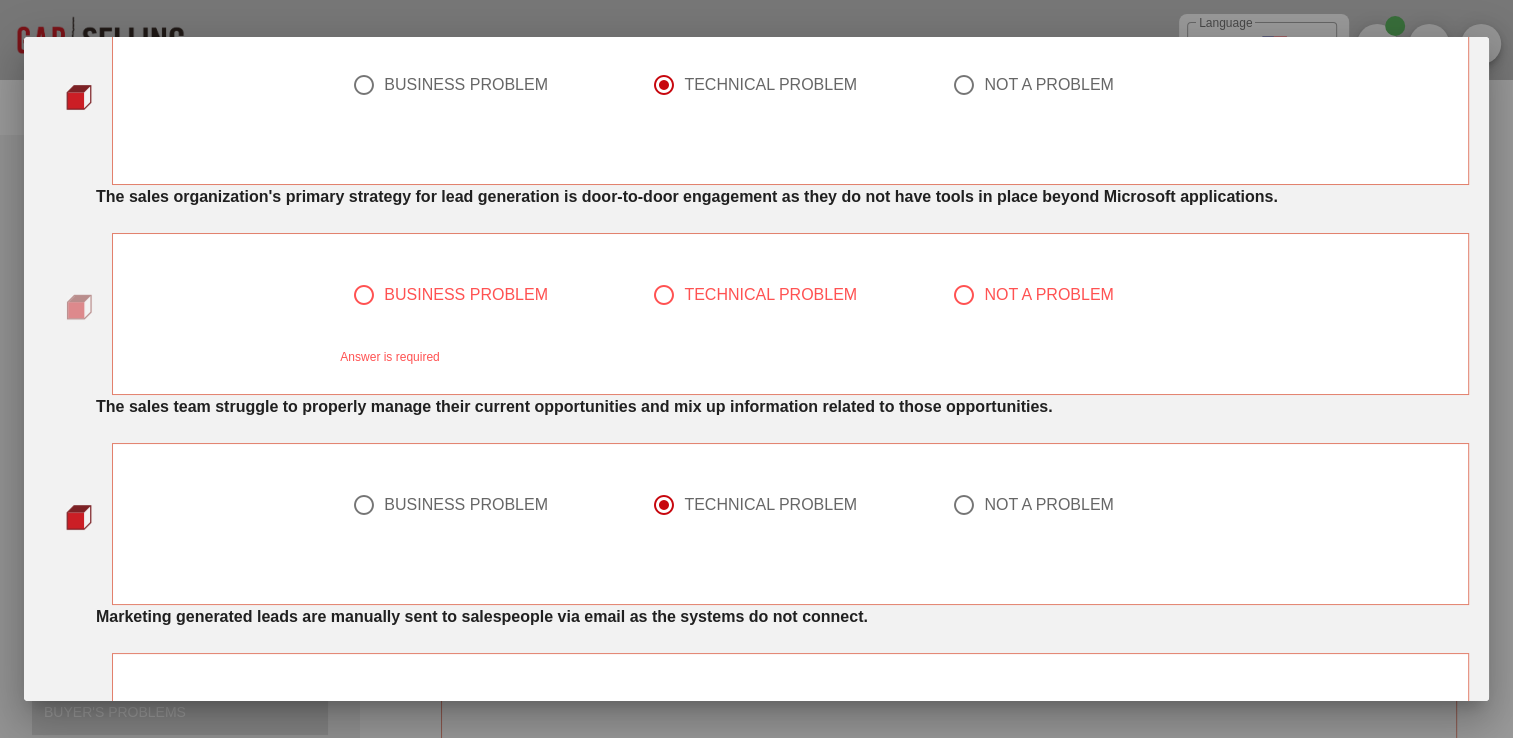 scroll, scrollTop: 1421, scrollLeft: 0, axis: vertical 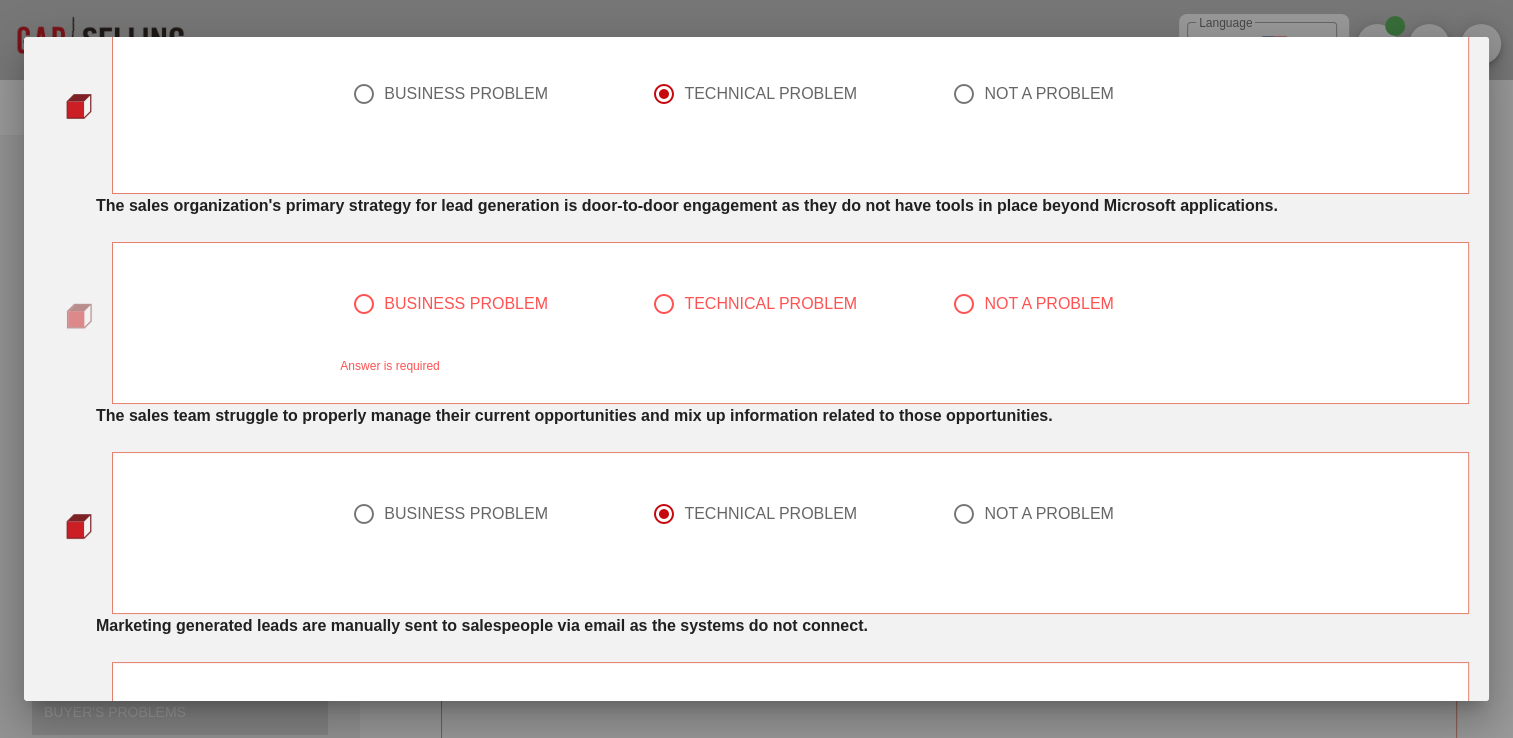 click on "The sales organization's primary strategy for lead generation is door-to-door engagement as they do not have tools in place beyond Microsoft applications.  BUSINESS PROBLEM TECHNICAL PROBLEM NOT A PROBLEM Answer is required" at bounding box center (756, 299) 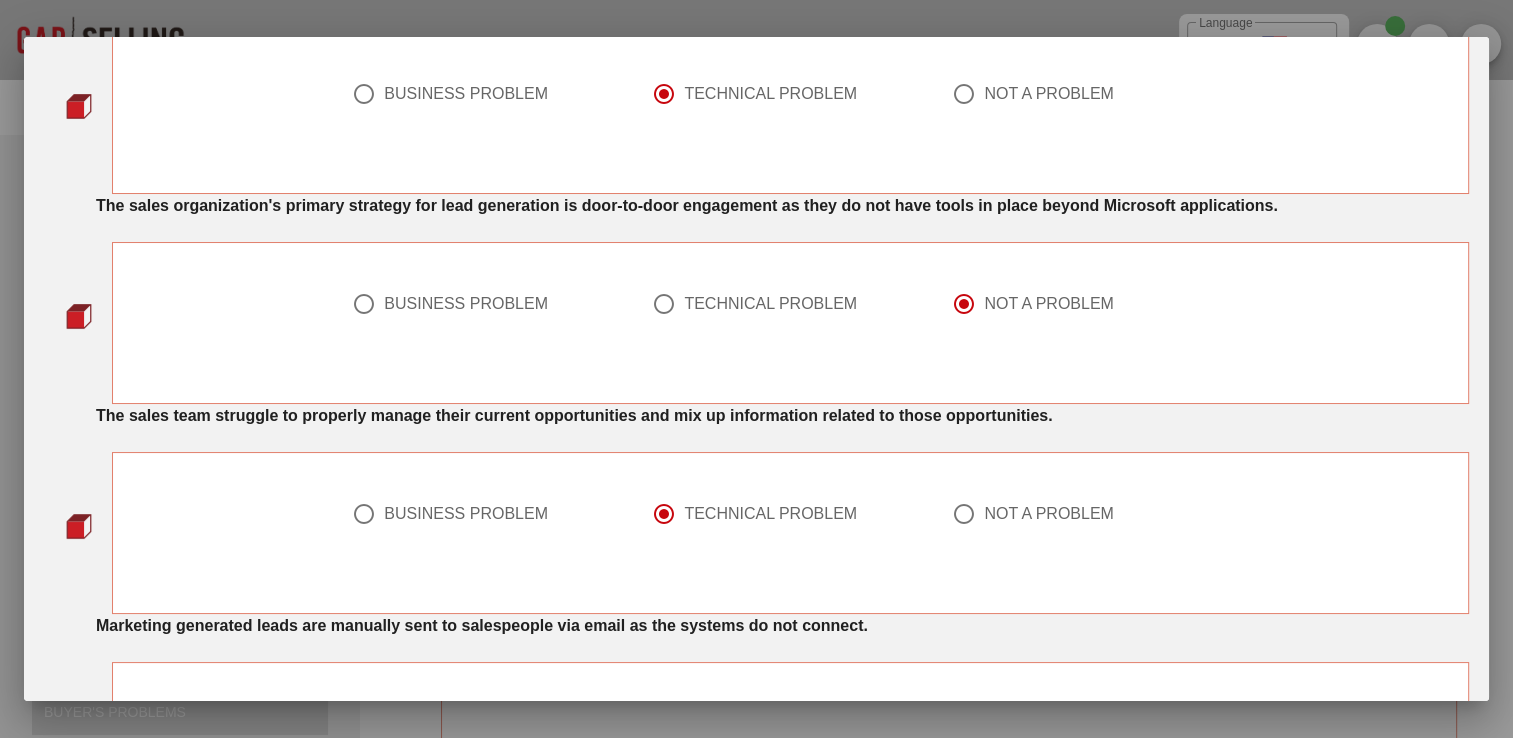 scroll, scrollTop: 1639, scrollLeft: 0, axis: vertical 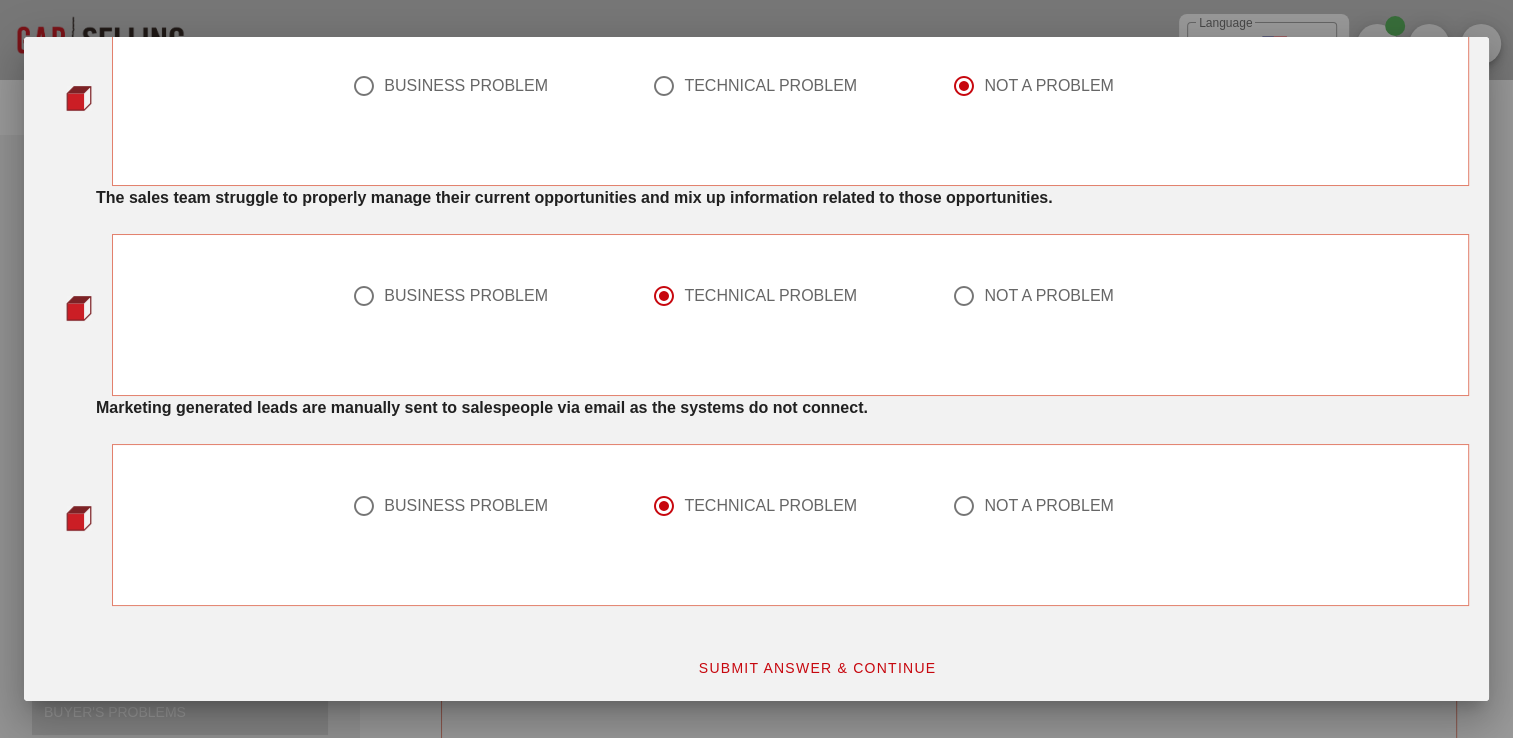 click on "SUBMIT ANSWER & CONTINUE" at bounding box center [817, 668] 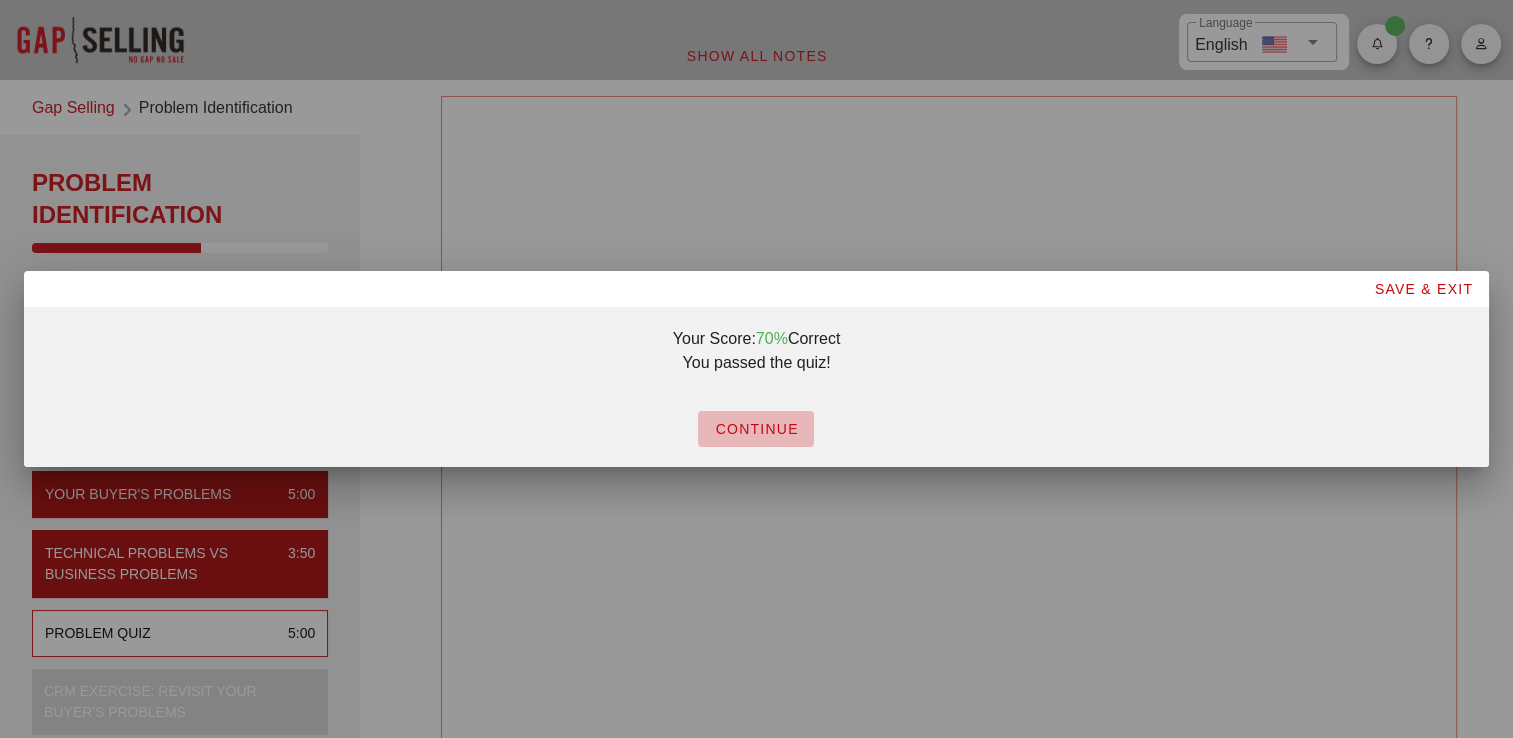 click on "CONTINUE" at bounding box center [756, 429] 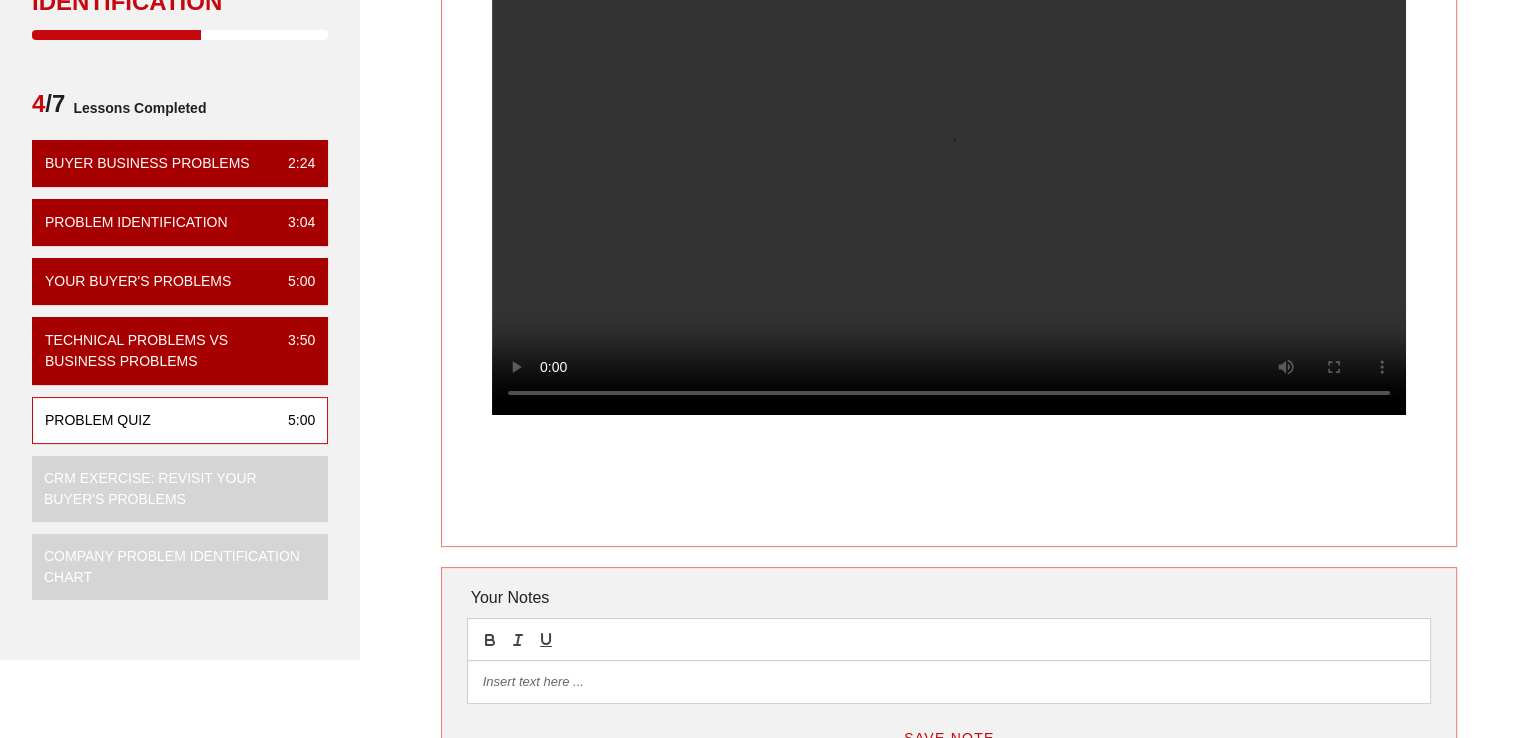 scroll, scrollTop: 0, scrollLeft: 0, axis: both 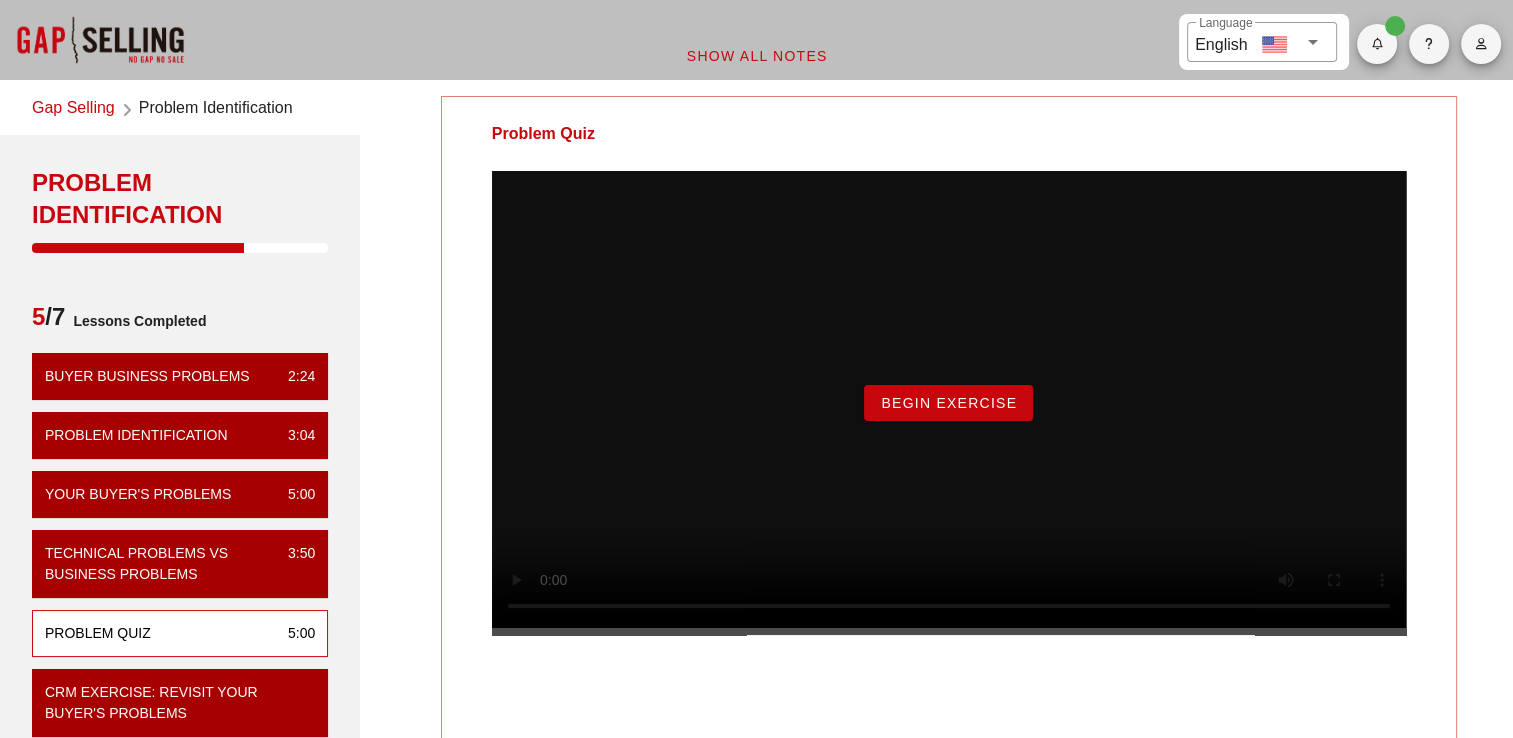 click on "Begin Exercise" at bounding box center (948, 403) 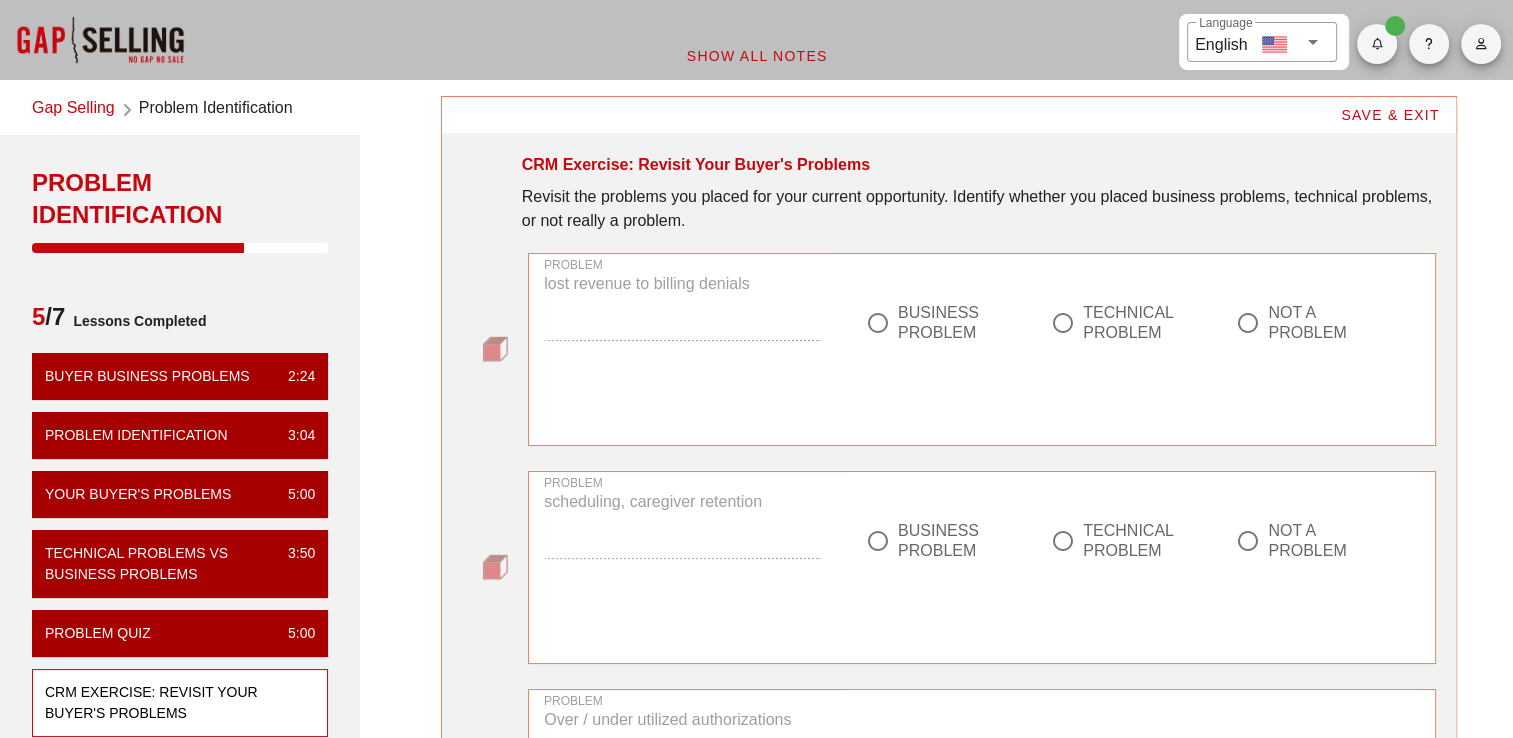click on "BUSINESS PROBLEM TECHNICAL PROBLEM NOT A PROBLEM" at bounding box center [1132, 342] 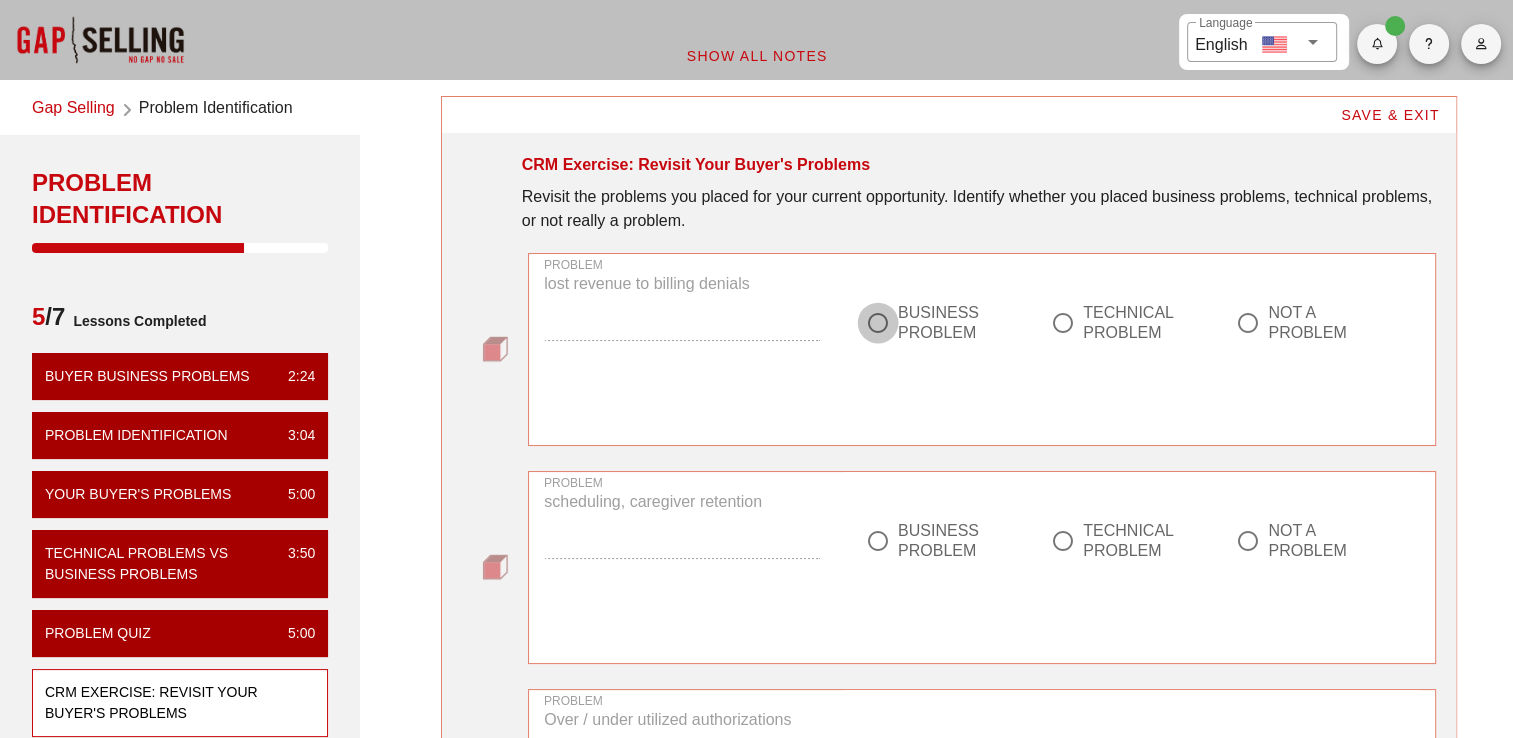 click at bounding box center [878, 323] 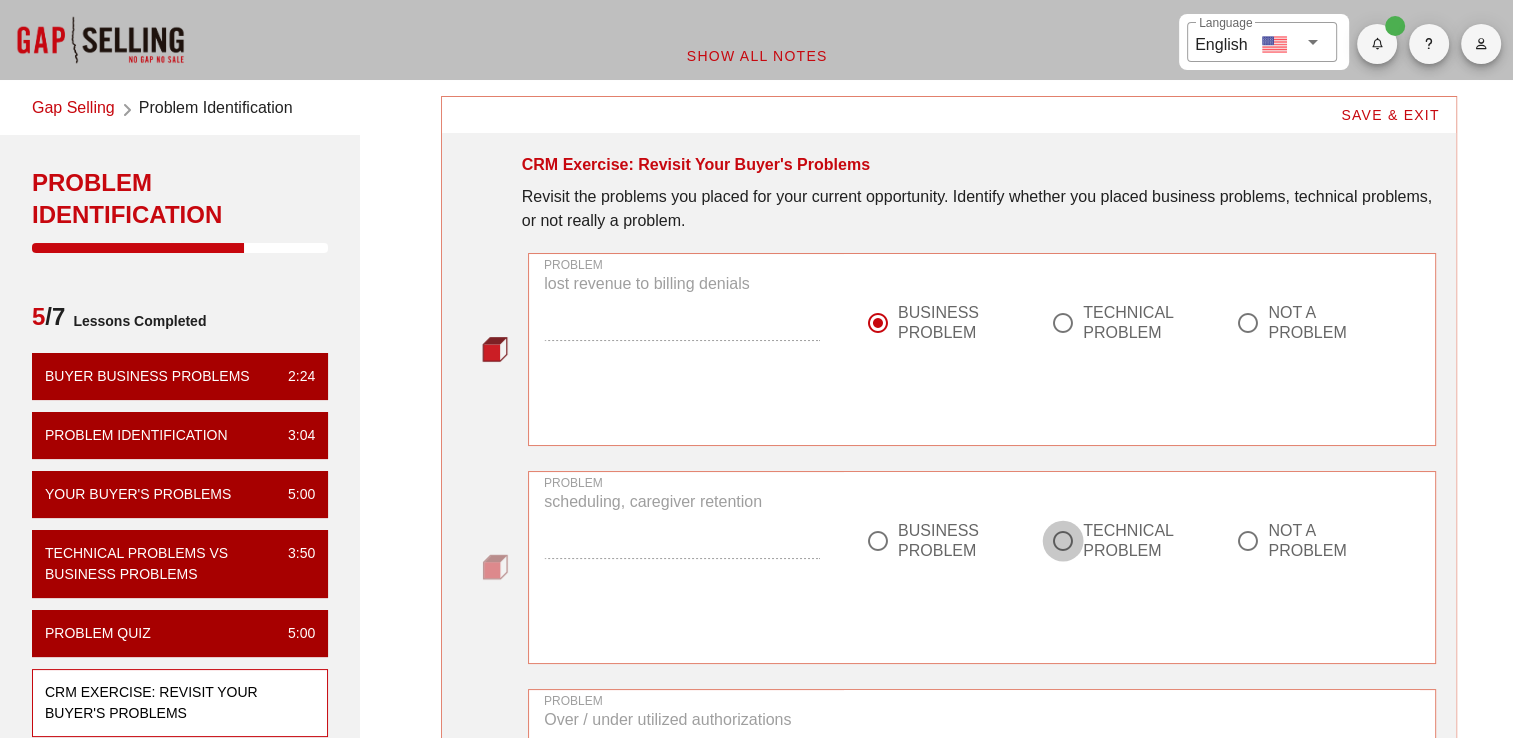 click at bounding box center (1063, 541) 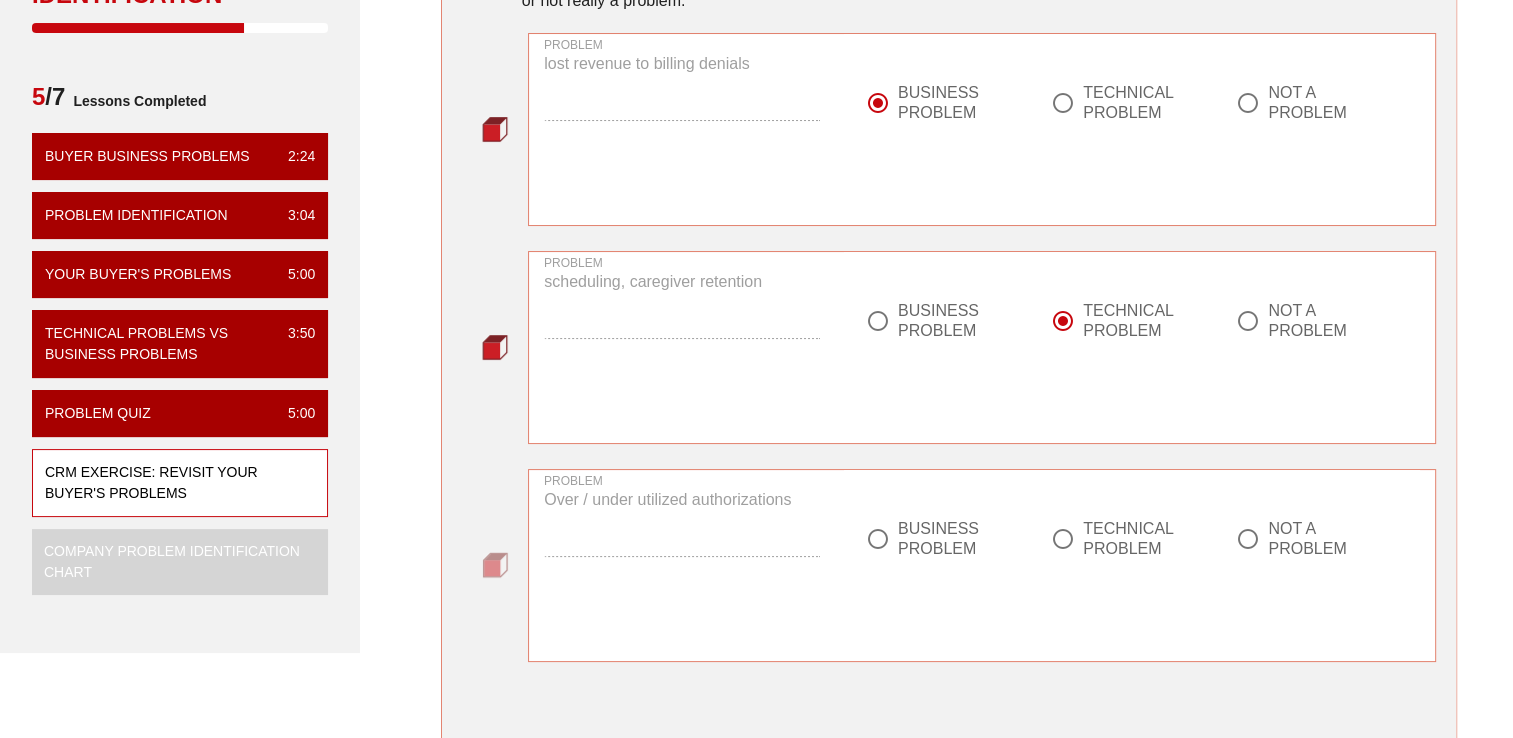 scroll, scrollTop: 218, scrollLeft: 0, axis: vertical 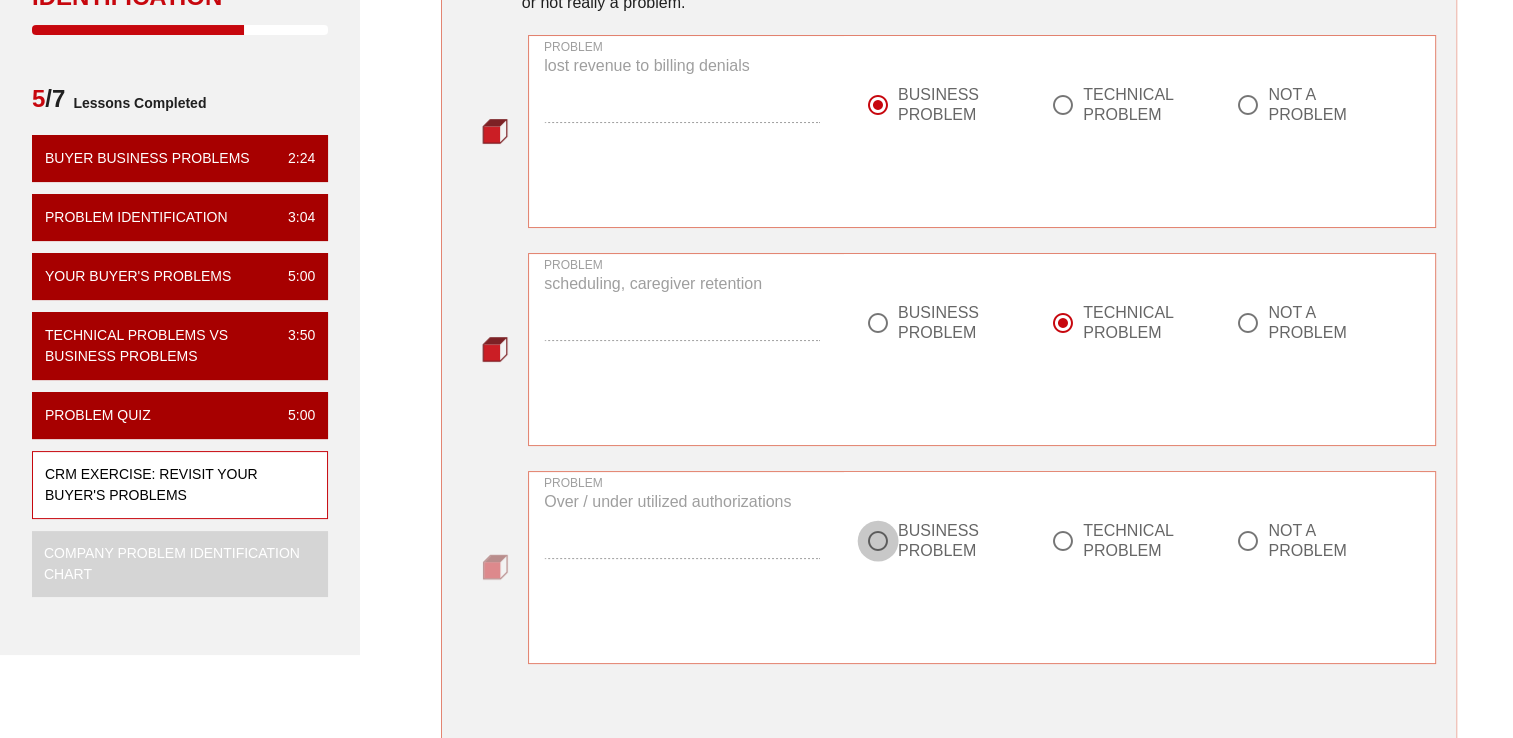 click at bounding box center (878, 541) 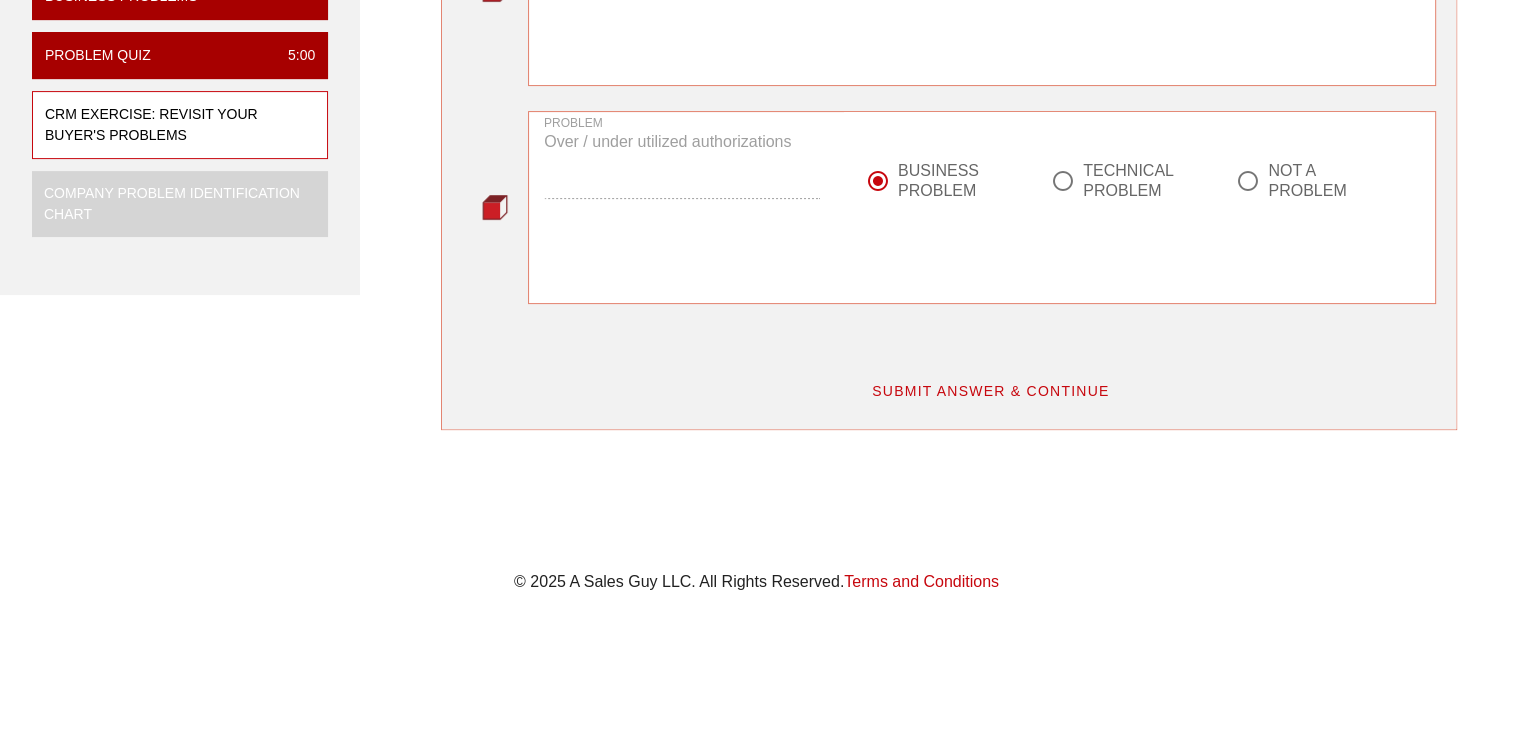 scroll, scrollTop: 473, scrollLeft: 0, axis: vertical 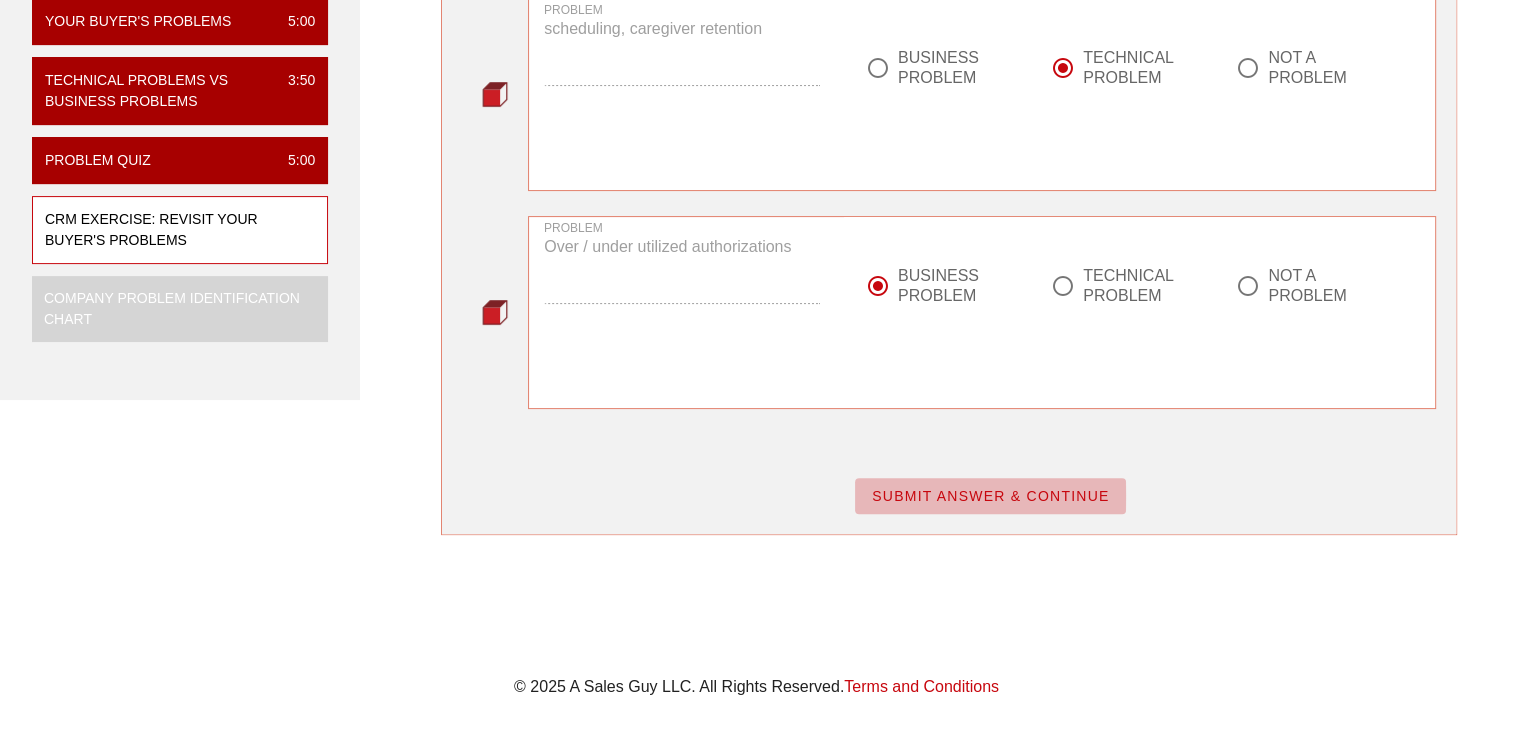 click on "SUBMIT ANSWER & CONTINUE" at bounding box center (990, 496) 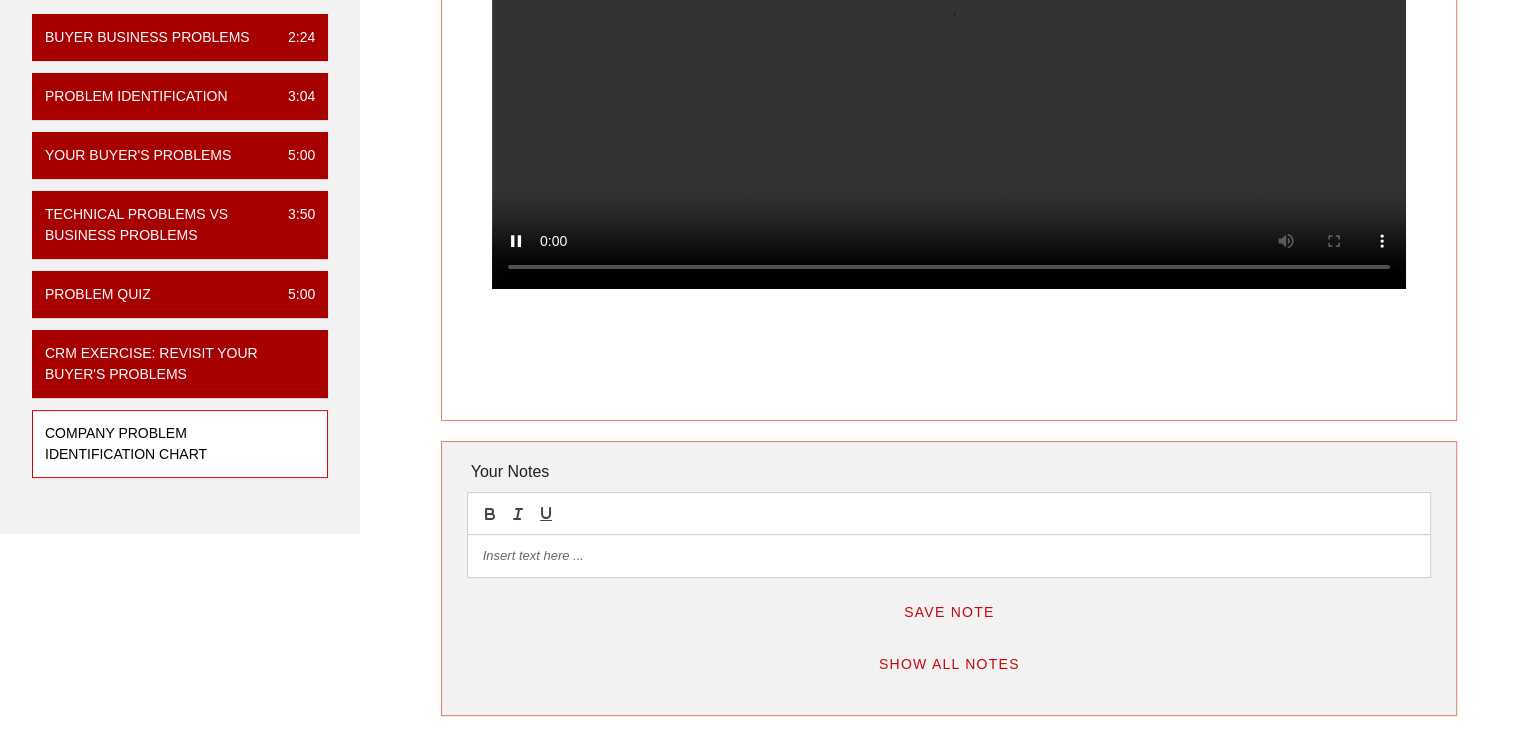 scroll, scrollTop: 342, scrollLeft: 0, axis: vertical 